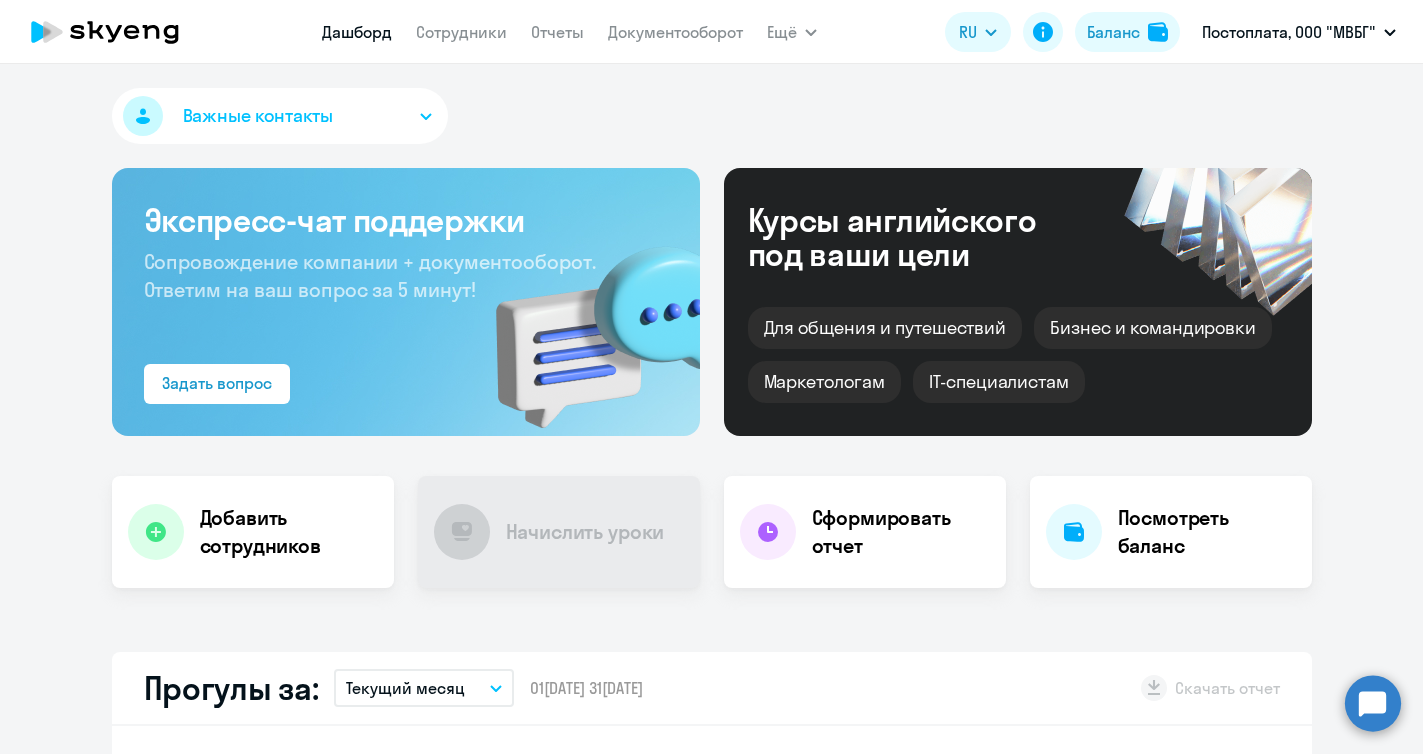 scroll, scrollTop: 0, scrollLeft: 0, axis: both 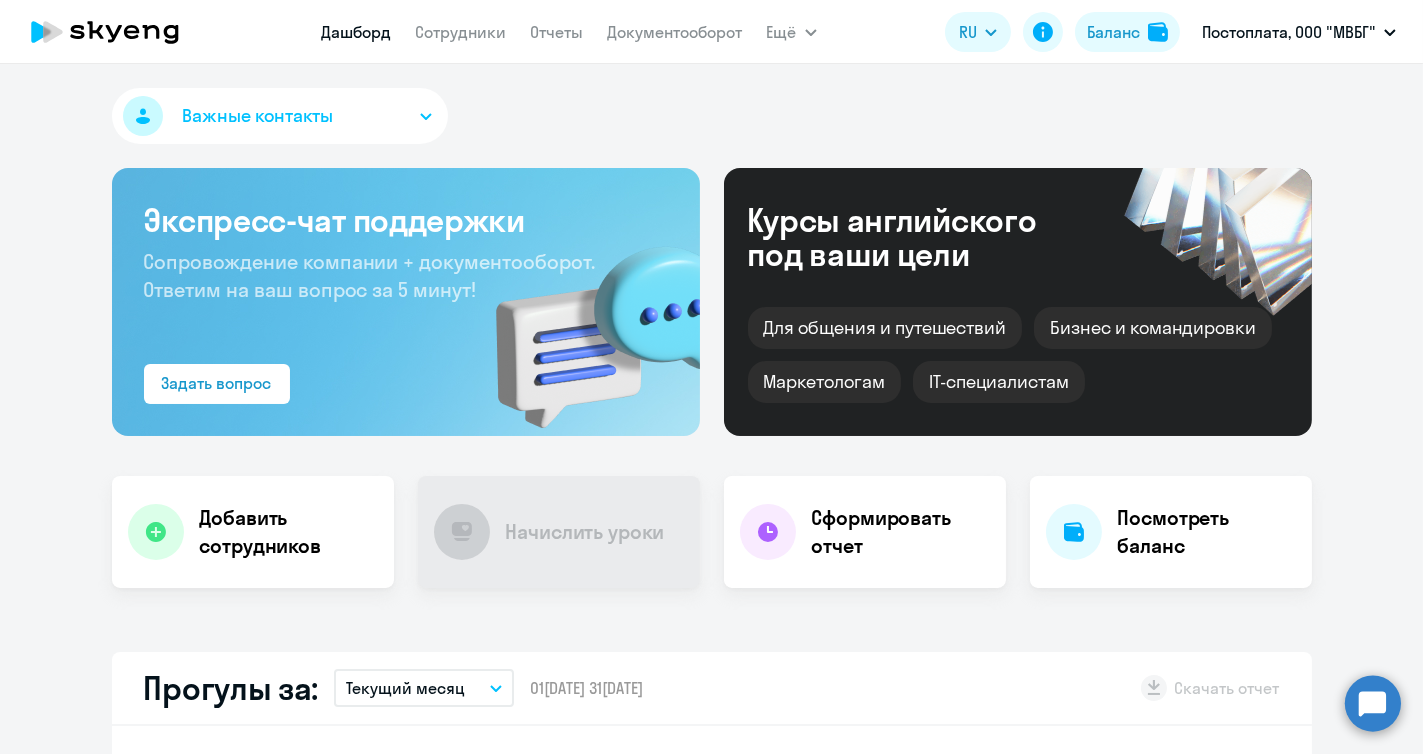 click 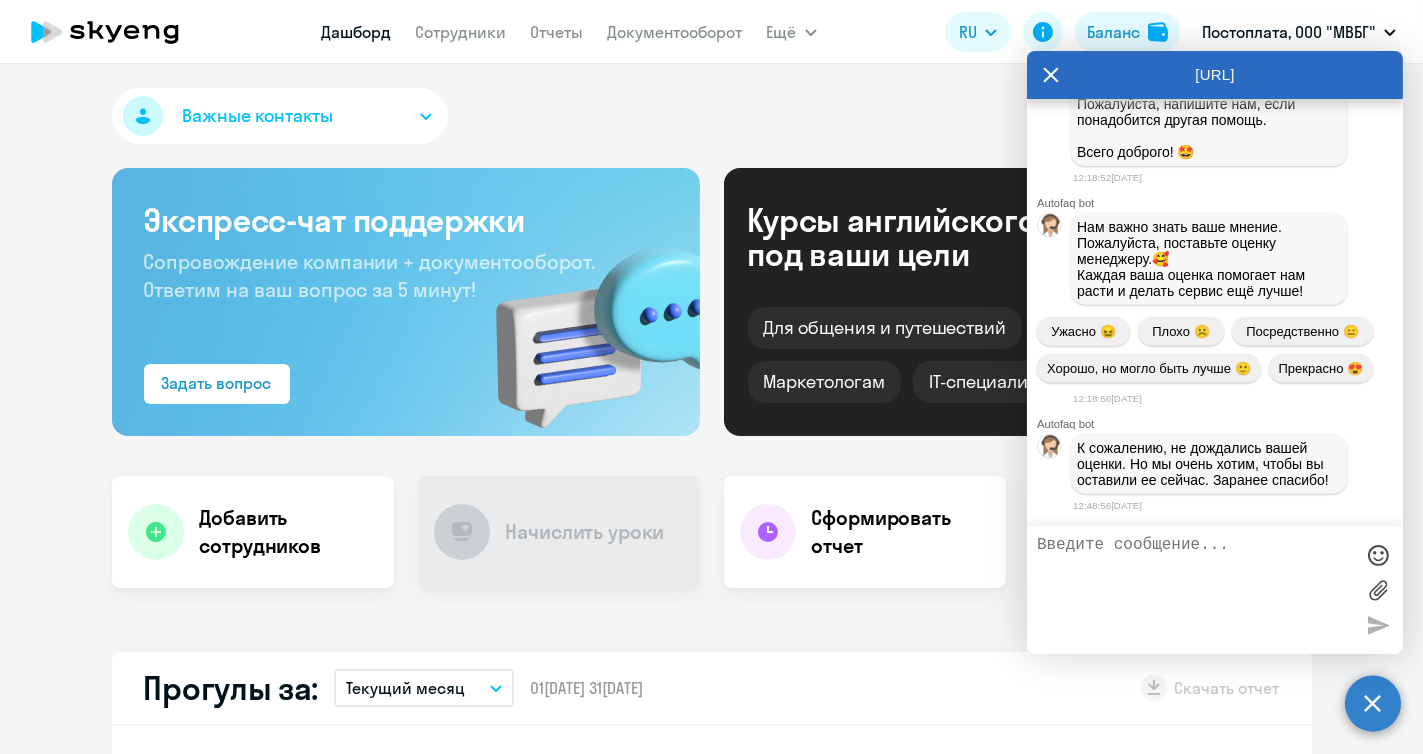 select on "30" 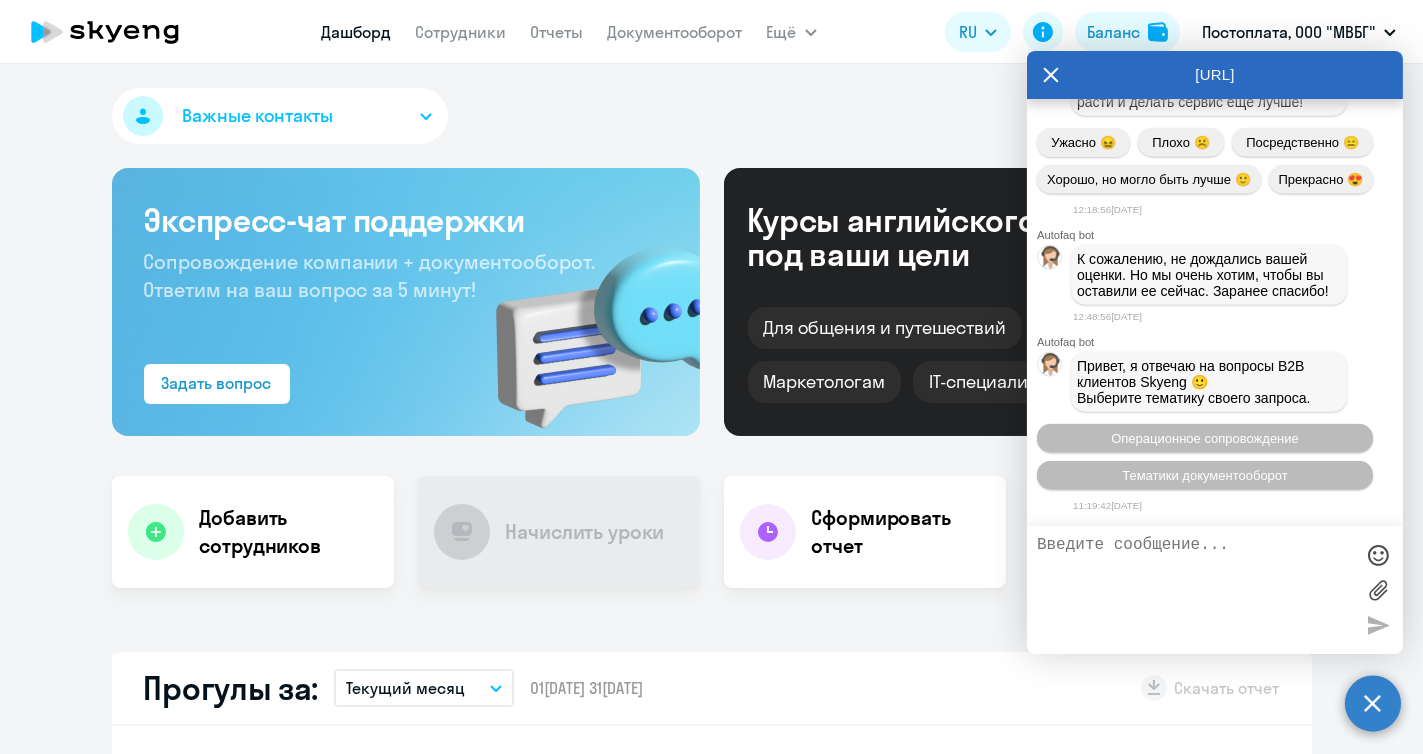 scroll, scrollTop: 18192, scrollLeft: 0, axis: vertical 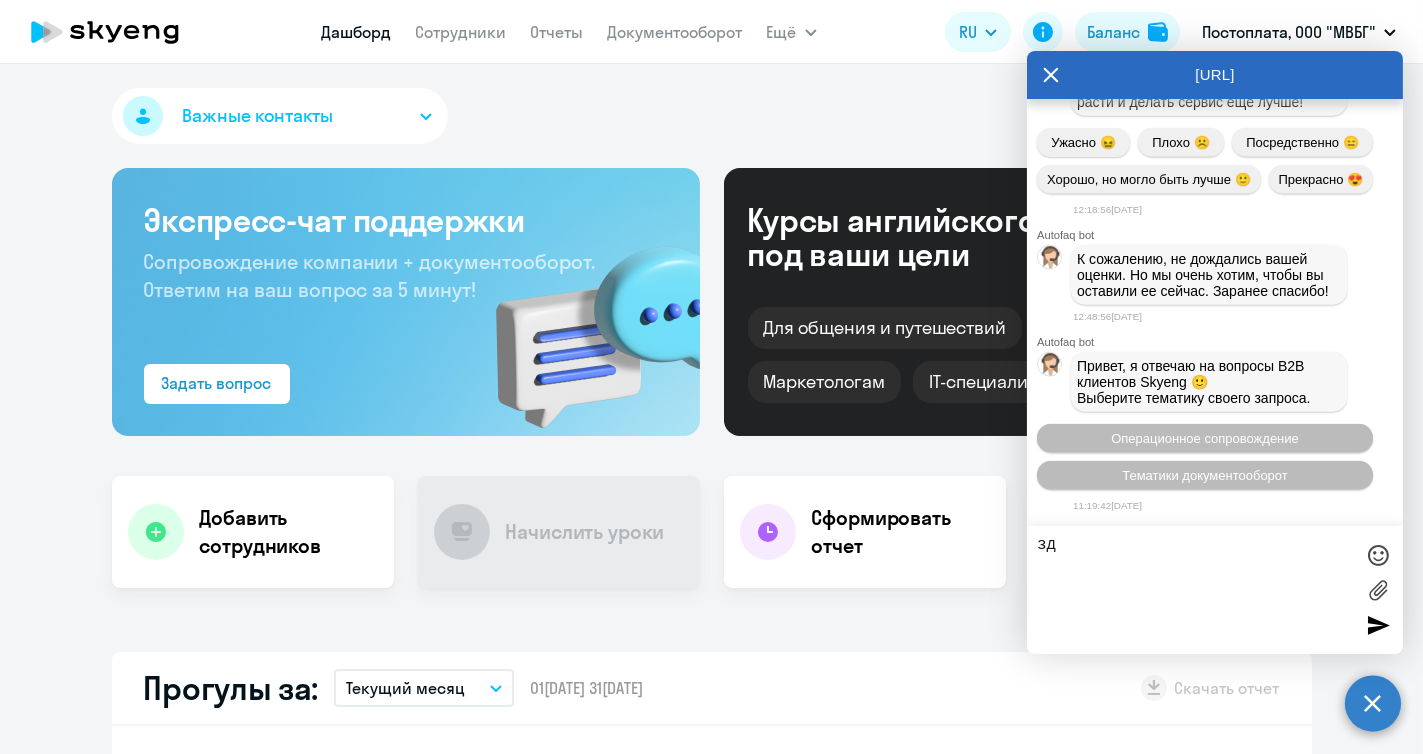type on "з" 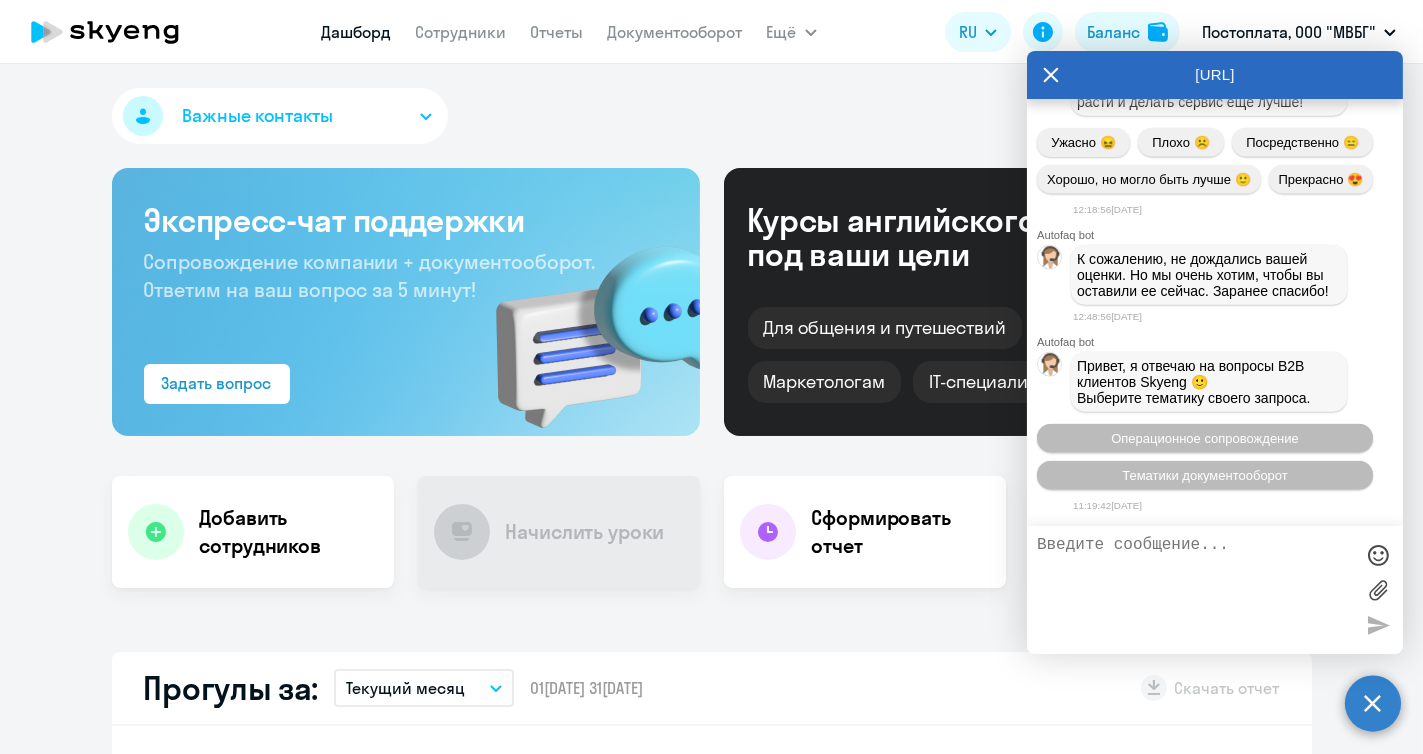 scroll, scrollTop: 17092, scrollLeft: 0, axis: vertical 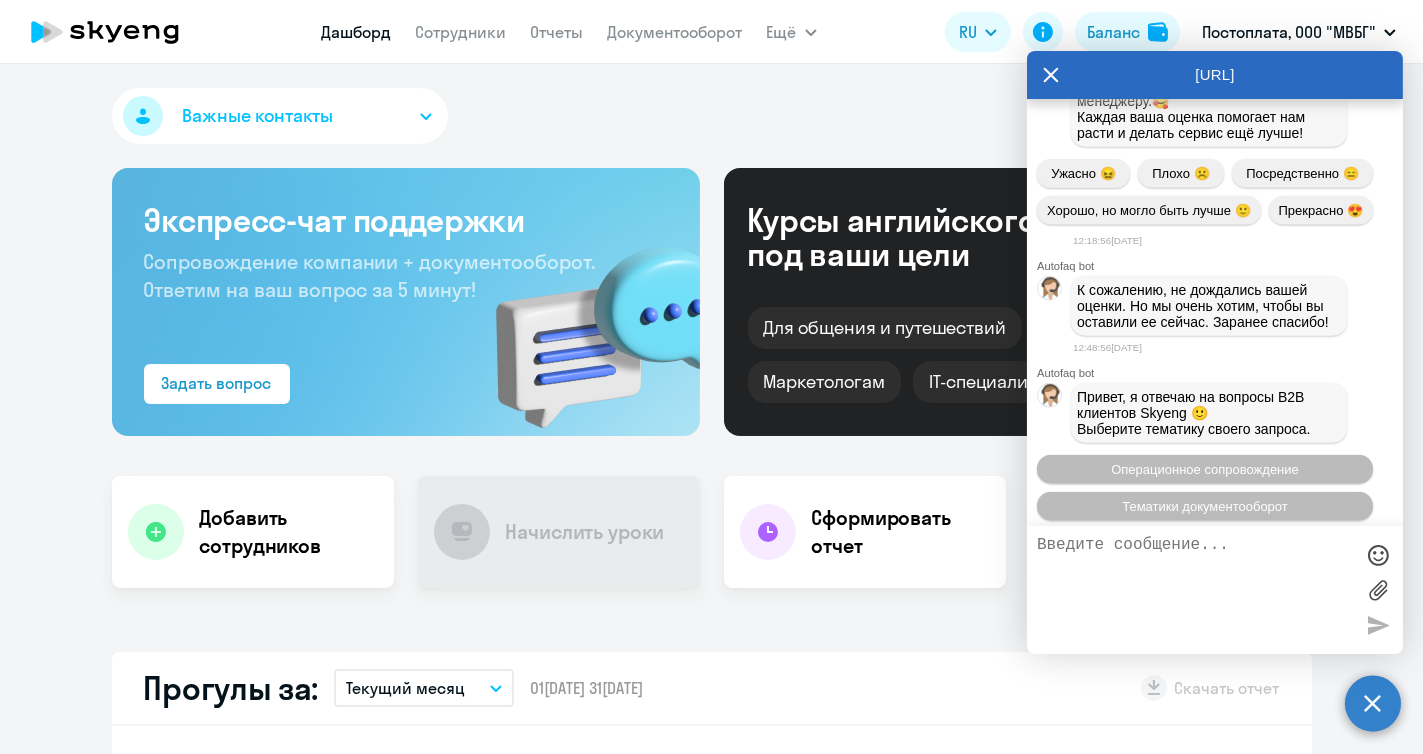 drag, startPoint x: 1083, startPoint y: 285, endPoint x: 1172, endPoint y: 400, distance: 145.41664 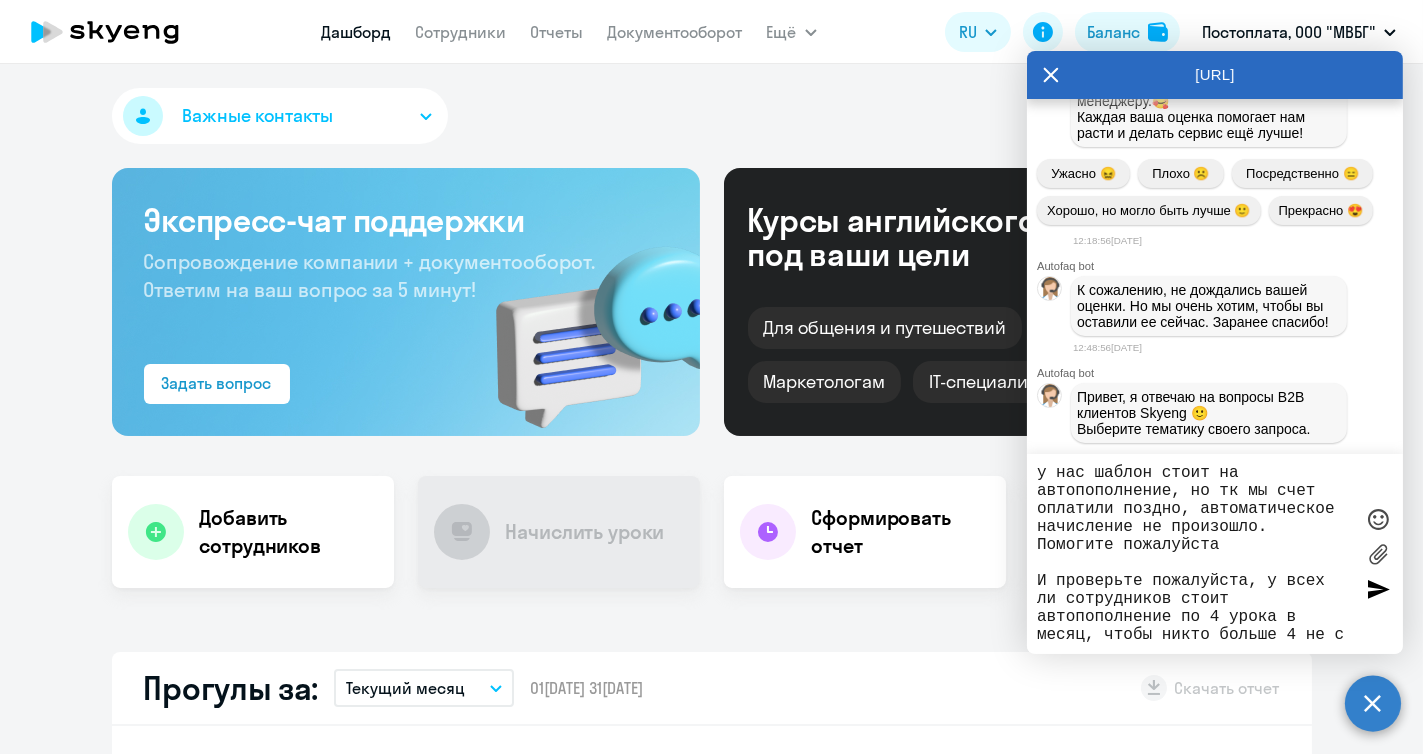 scroll, scrollTop: 93, scrollLeft: 0, axis: vertical 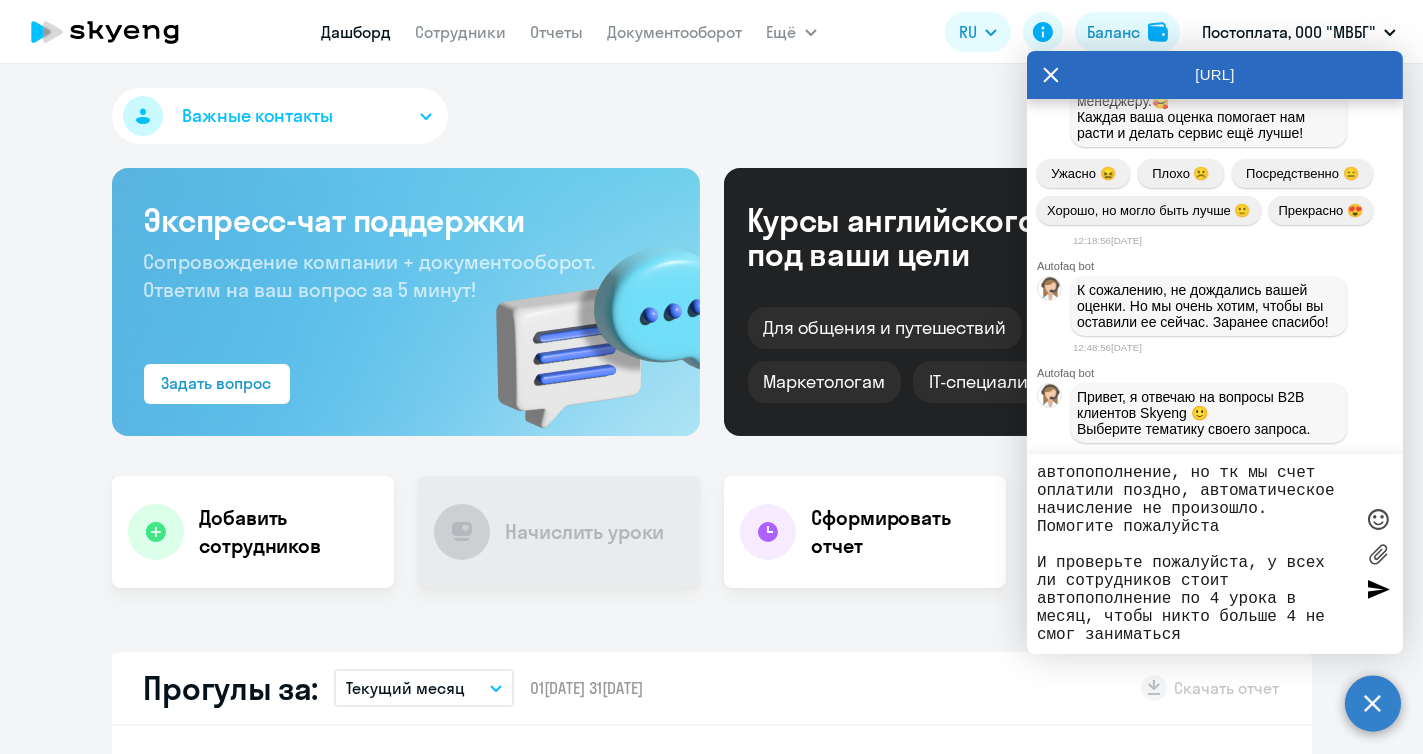 type on "Здравствуйте.
Прошу начислить вручную нашим сотрудникам уроки 1 неделя 1 урок , всего за месяц 4 урока , у нас шаблон стоит на автопополнение, но тк мы счет оплатили поздно, автоматическое начисление не произошло. Помогите пожалуйста
И проверьте пожалуйста, у всех ли сотрудников стоит автопополнение по 4 урока в месяц, чтобы никто больше 4 не смог заниматься" 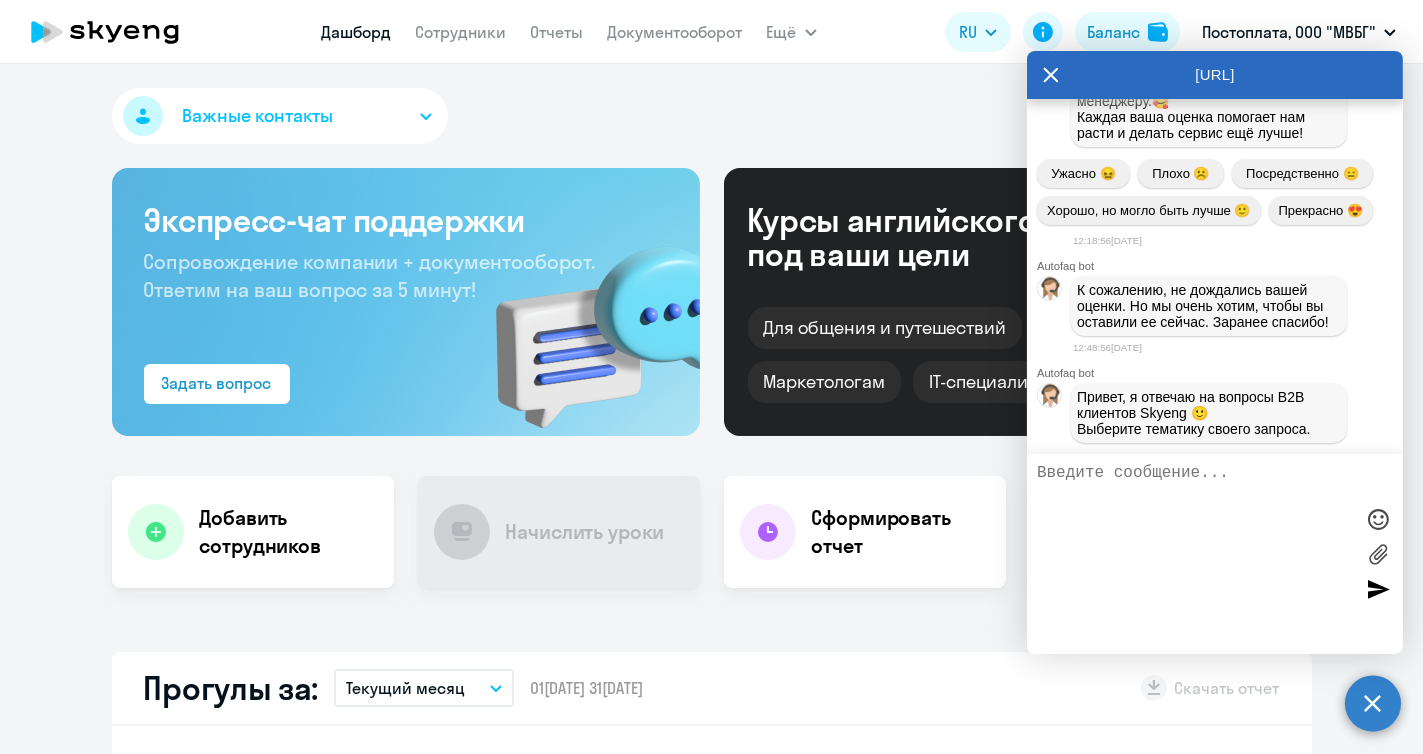 scroll, scrollTop: 0, scrollLeft: 0, axis: both 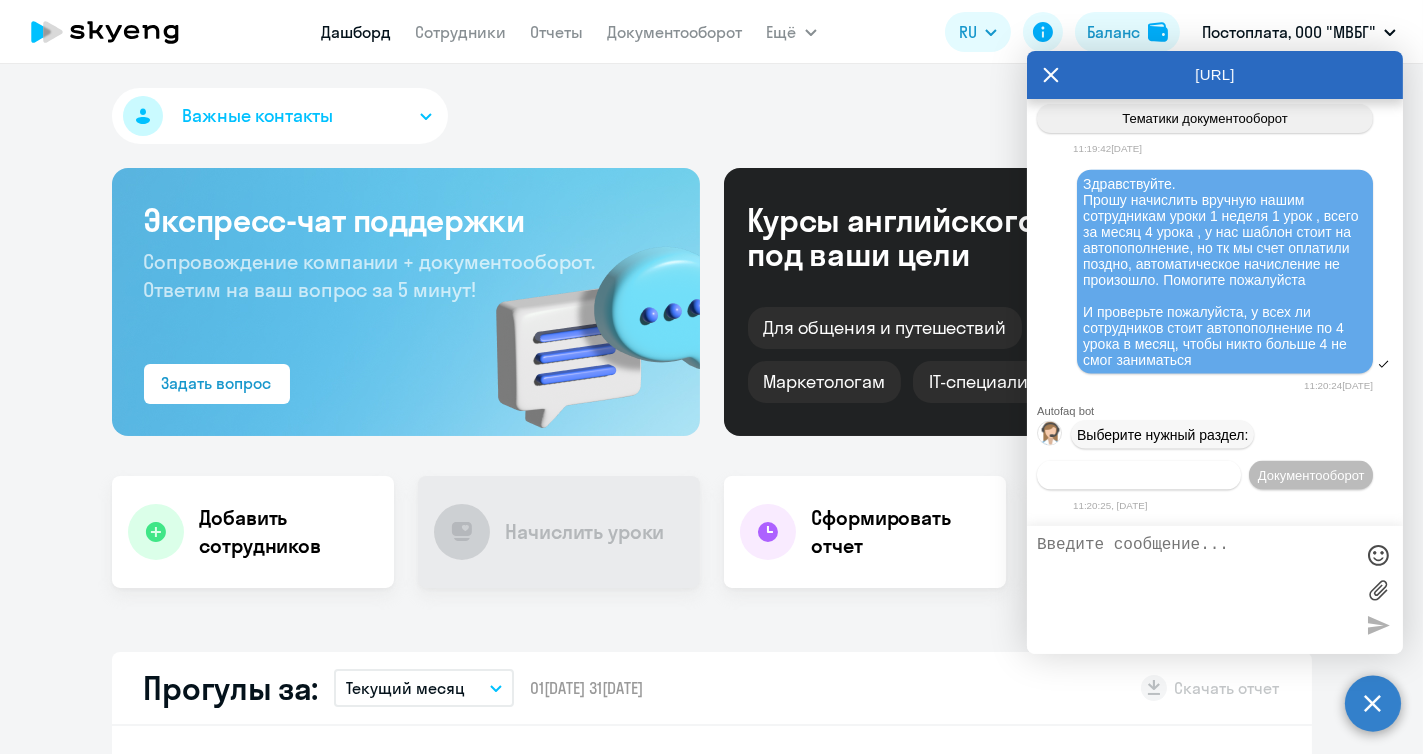 click on "Операционное сопровождение" at bounding box center (1139, 475) 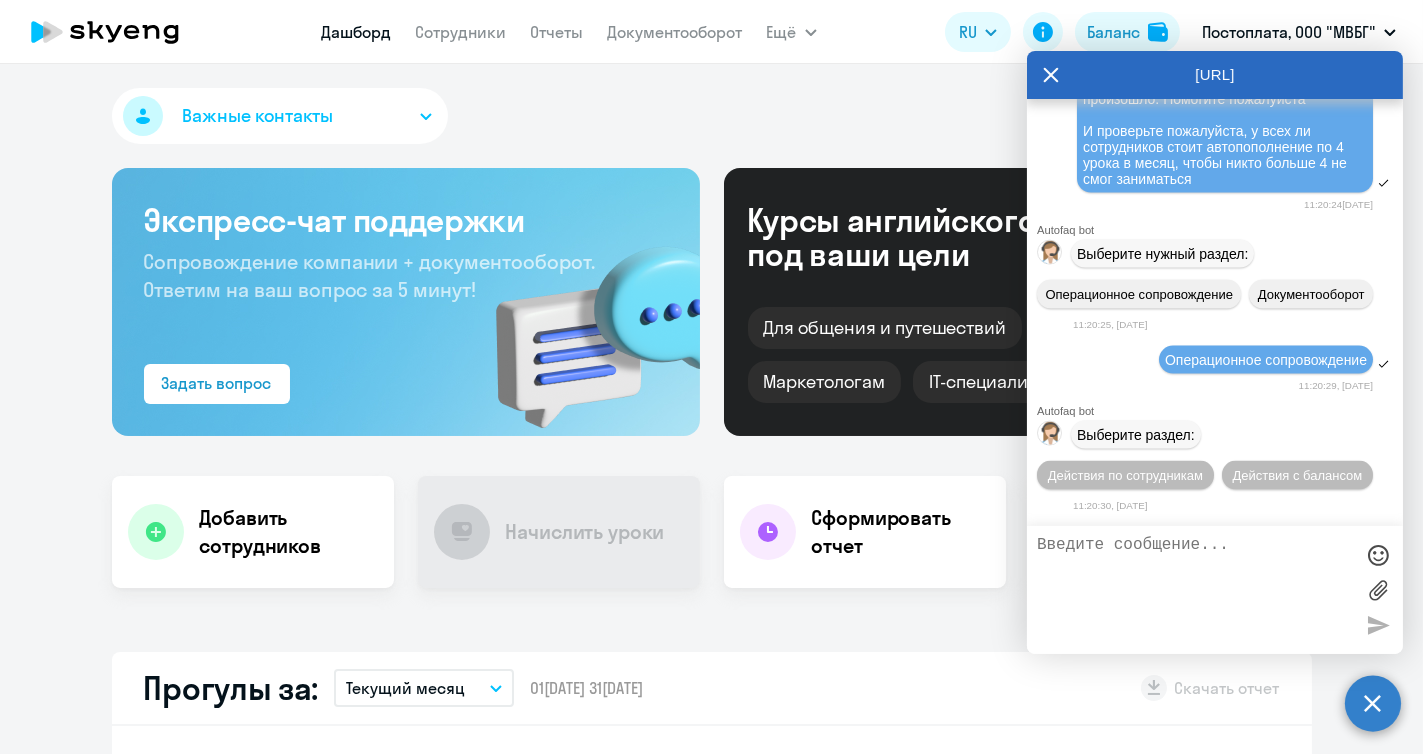 scroll, scrollTop: 18793, scrollLeft: 0, axis: vertical 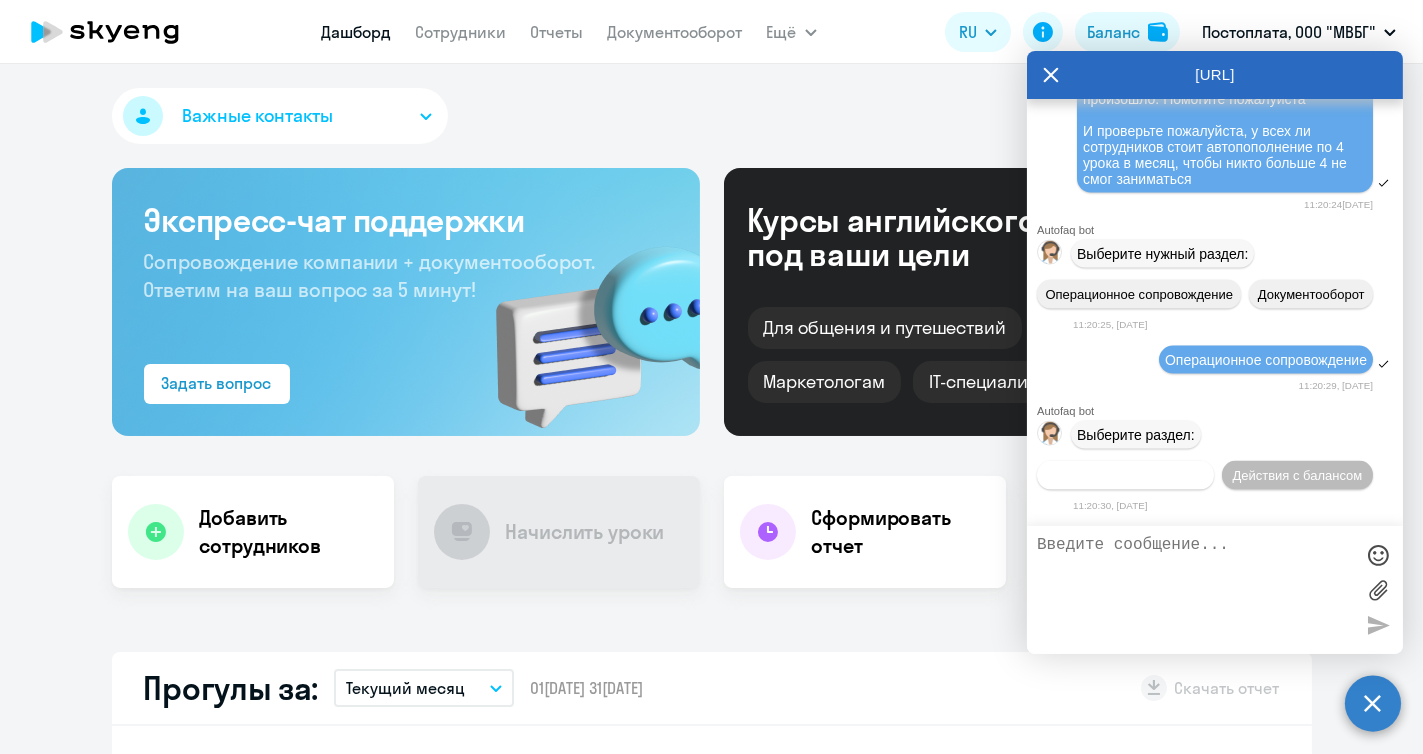 click on "Действия по сотрудникам" at bounding box center (1125, 475) 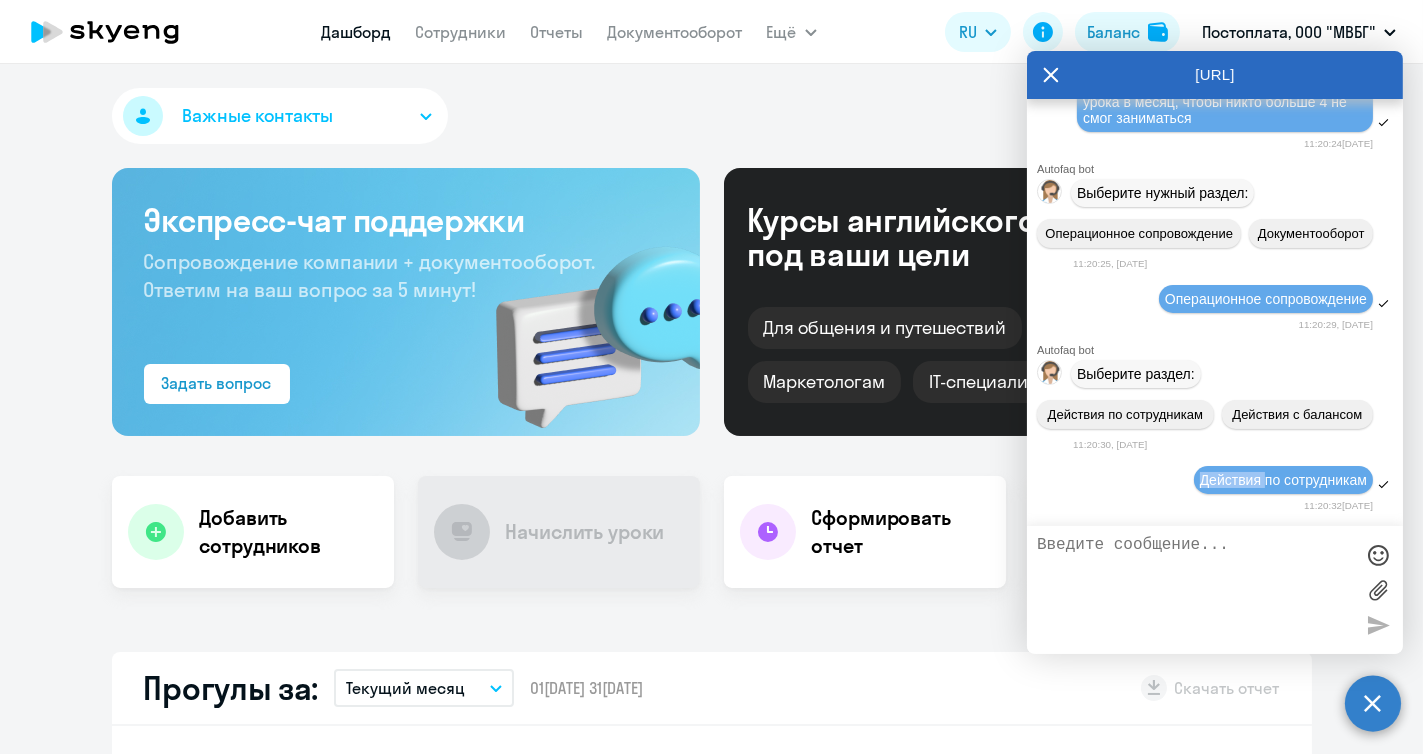 click on "Действия по сотрудникам" at bounding box center (1215, 481) 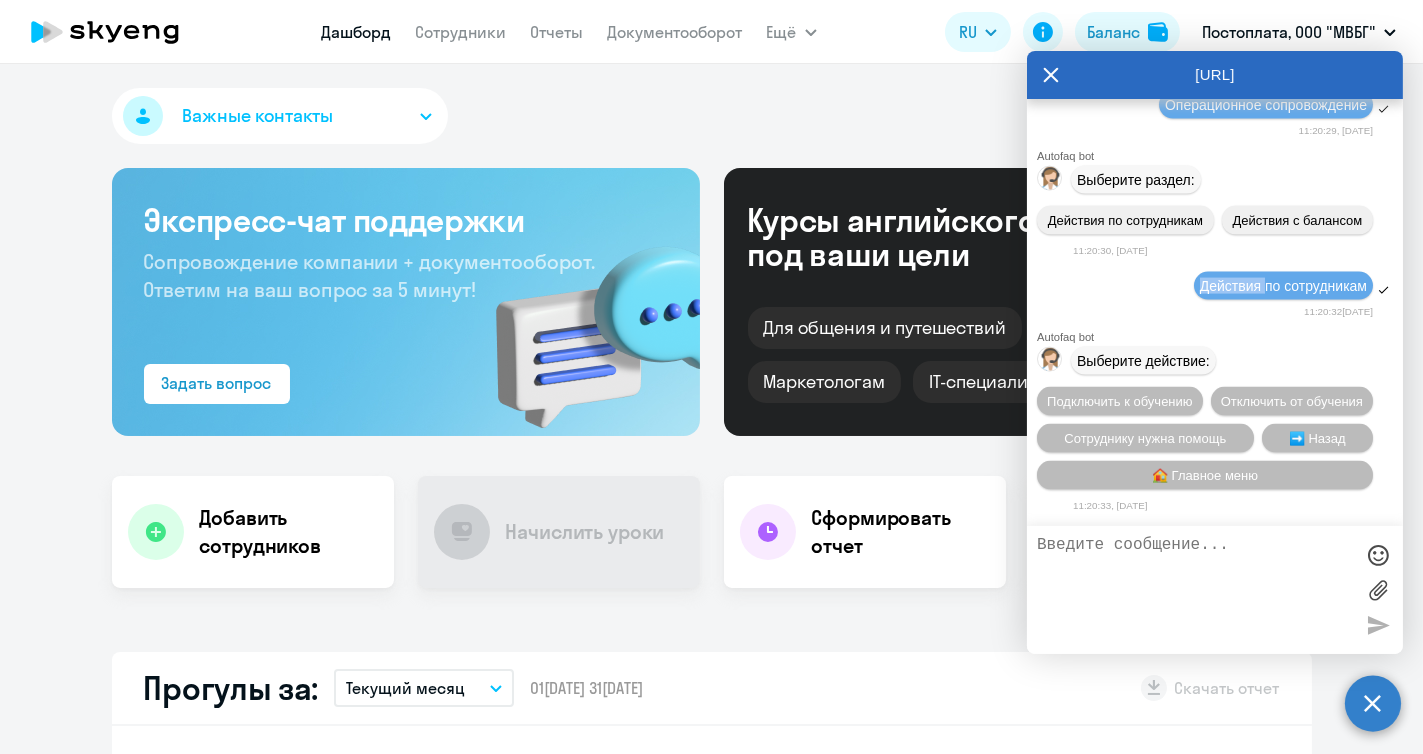 scroll, scrollTop: 19091, scrollLeft: 0, axis: vertical 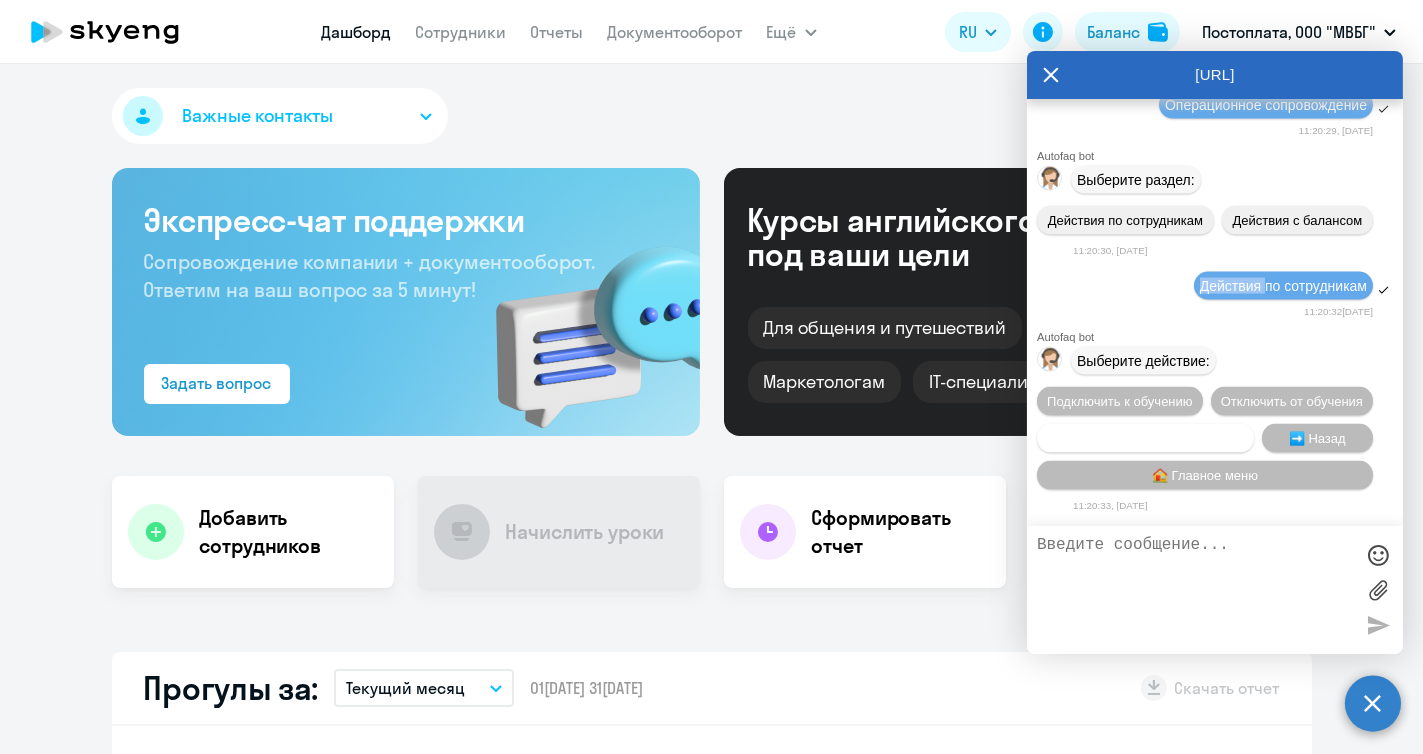 click on "Сотруднику нужна помощь" at bounding box center [1145, 438] 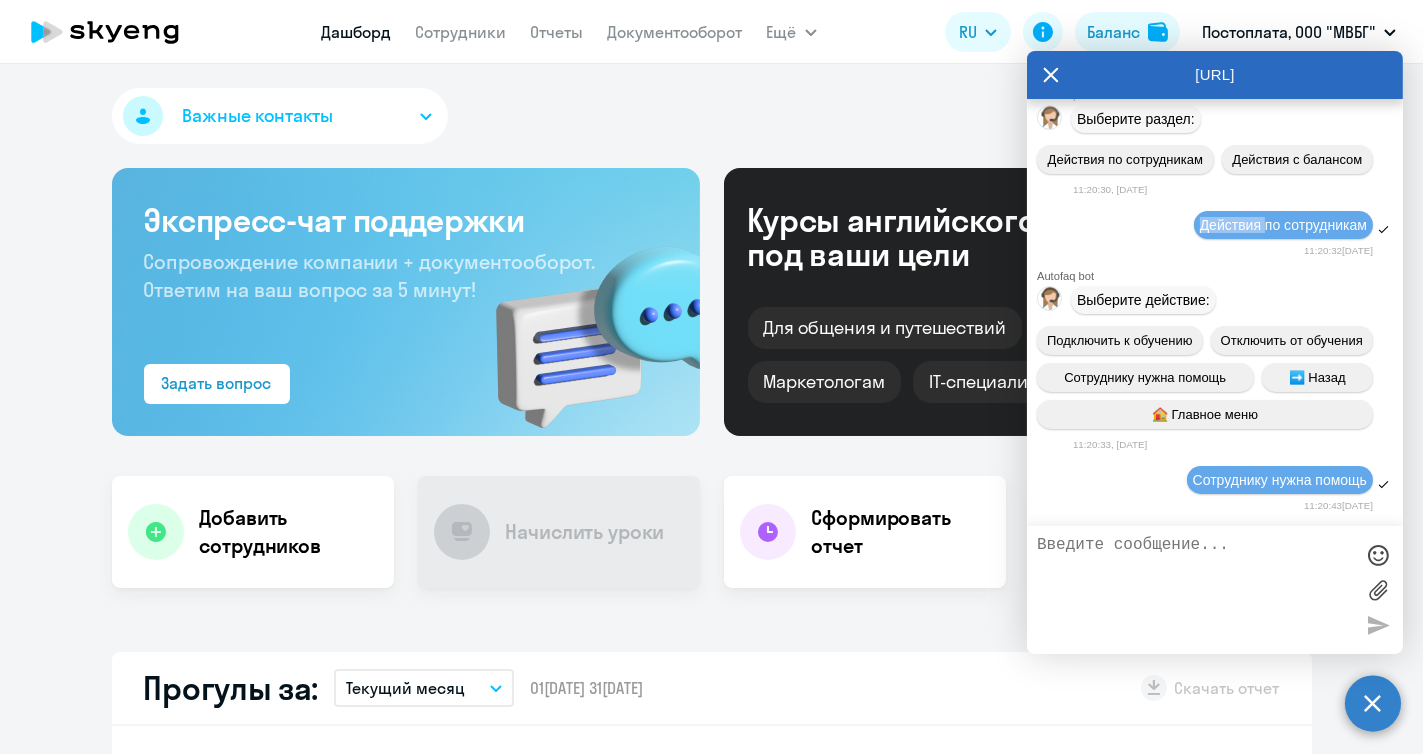 scroll, scrollTop: 19796, scrollLeft: 0, axis: vertical 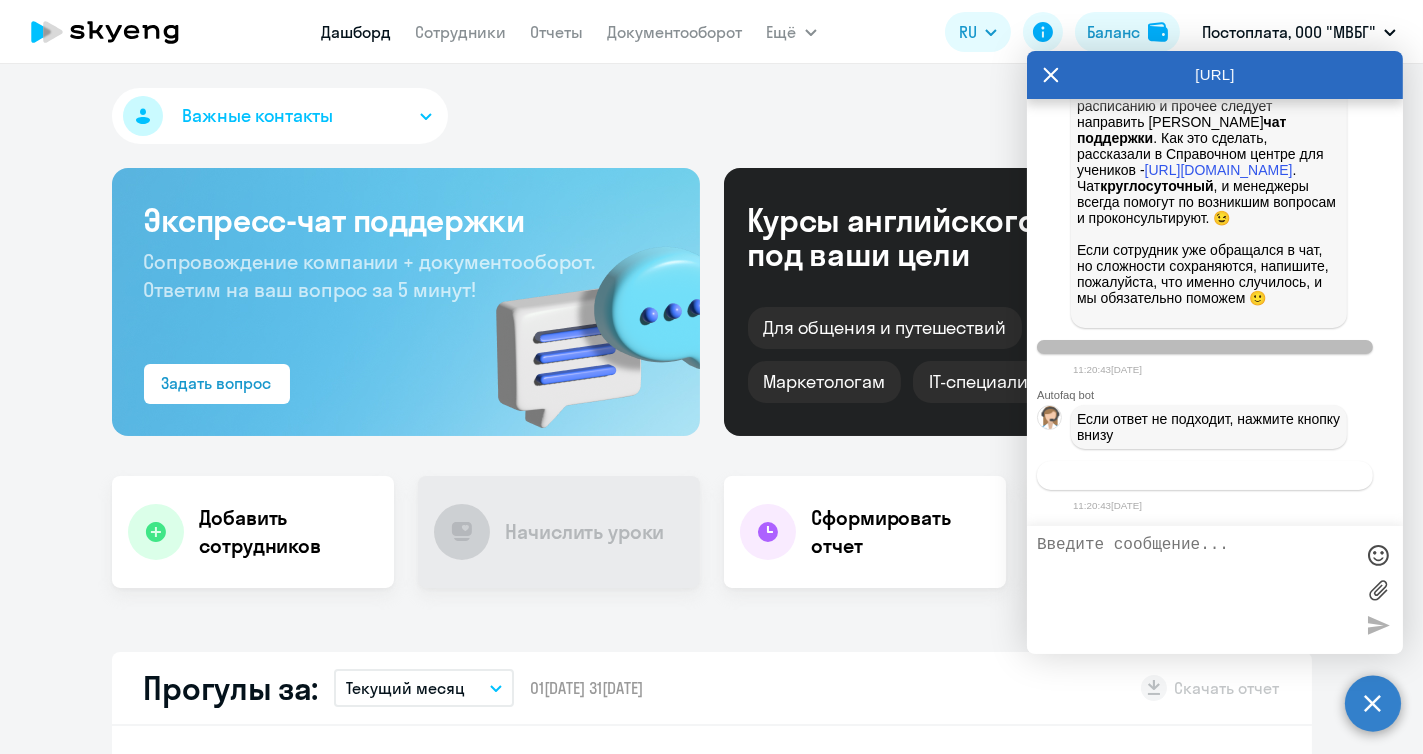 click on "Связаться с менеджером" at bounding box center [1204, 475] 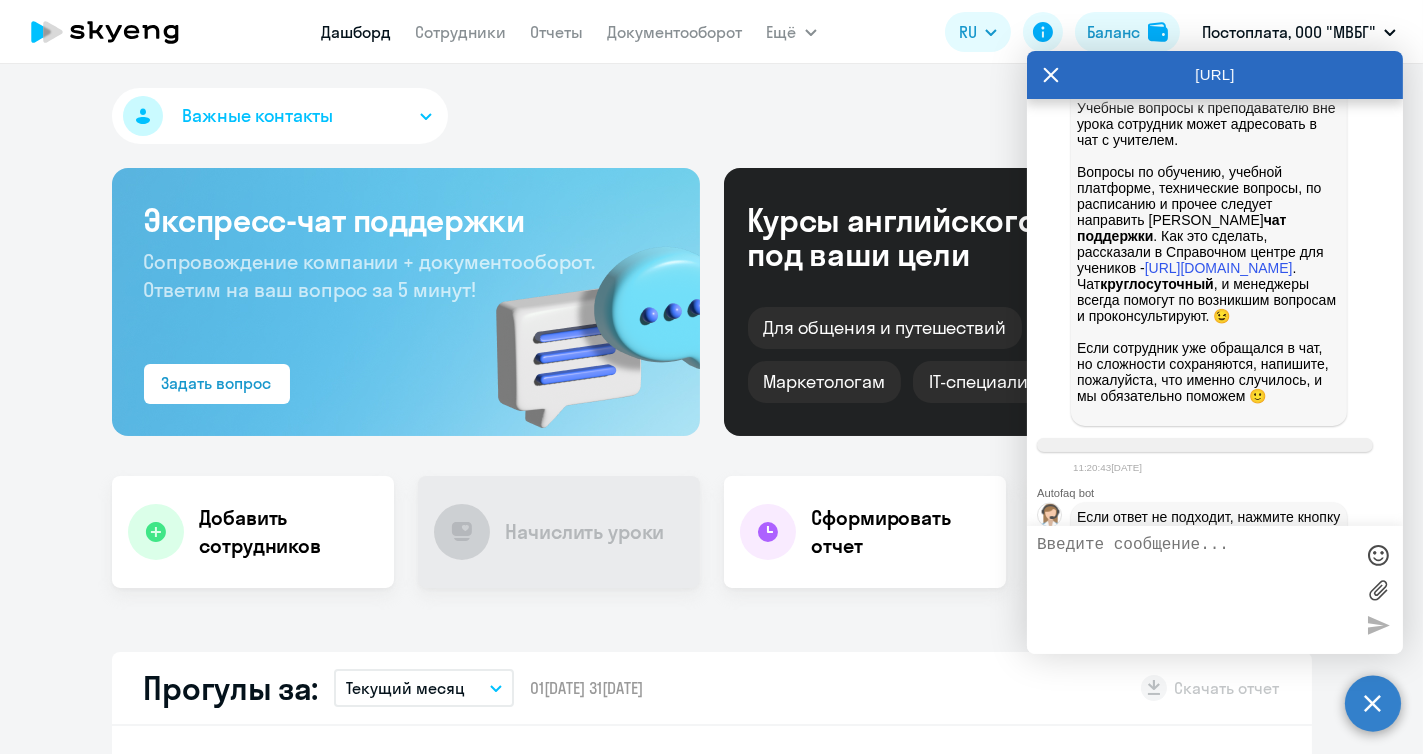 scroll, scrollTop: 18458, scrollLeft: 0, axis: vertical 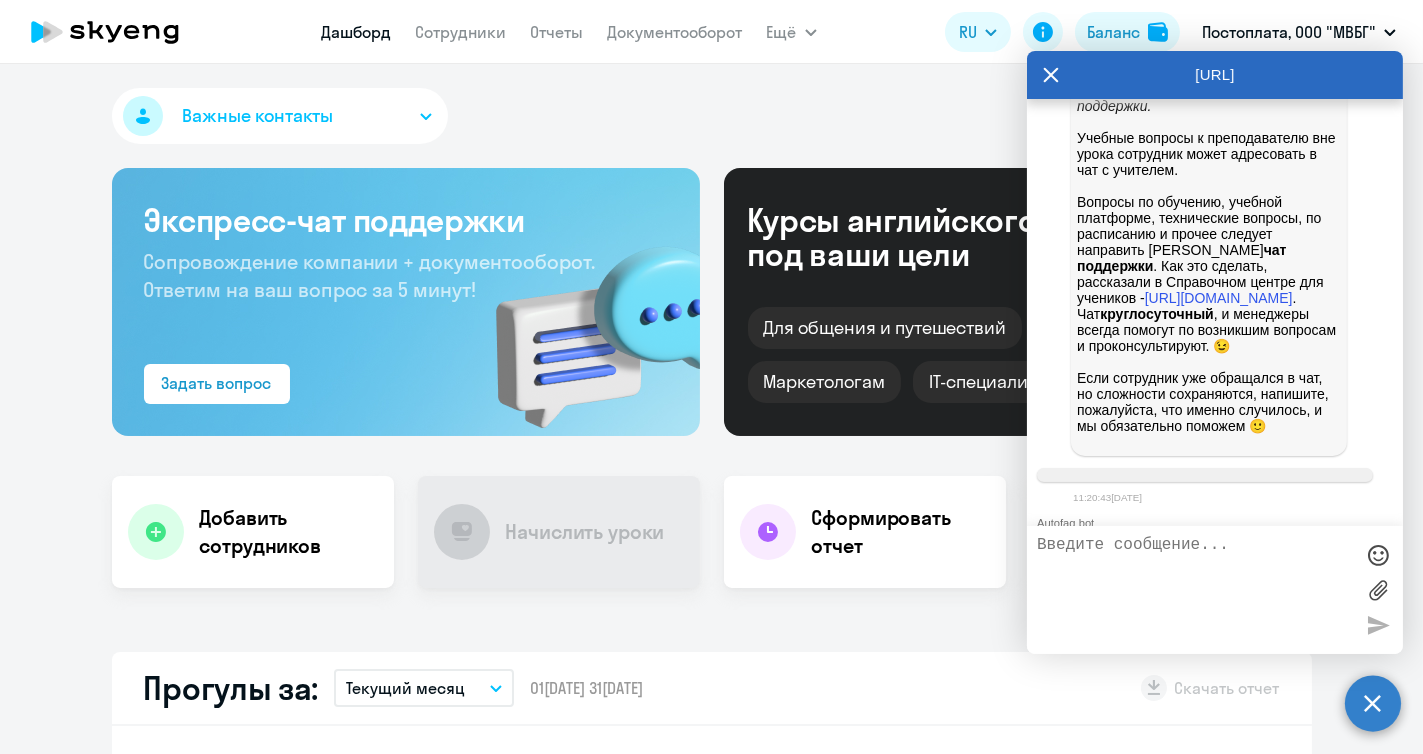 drag, startPoint x: 1136, startPoint y: 349, endPoint x: 1180, endPoint y: 328, distance: 48.754486 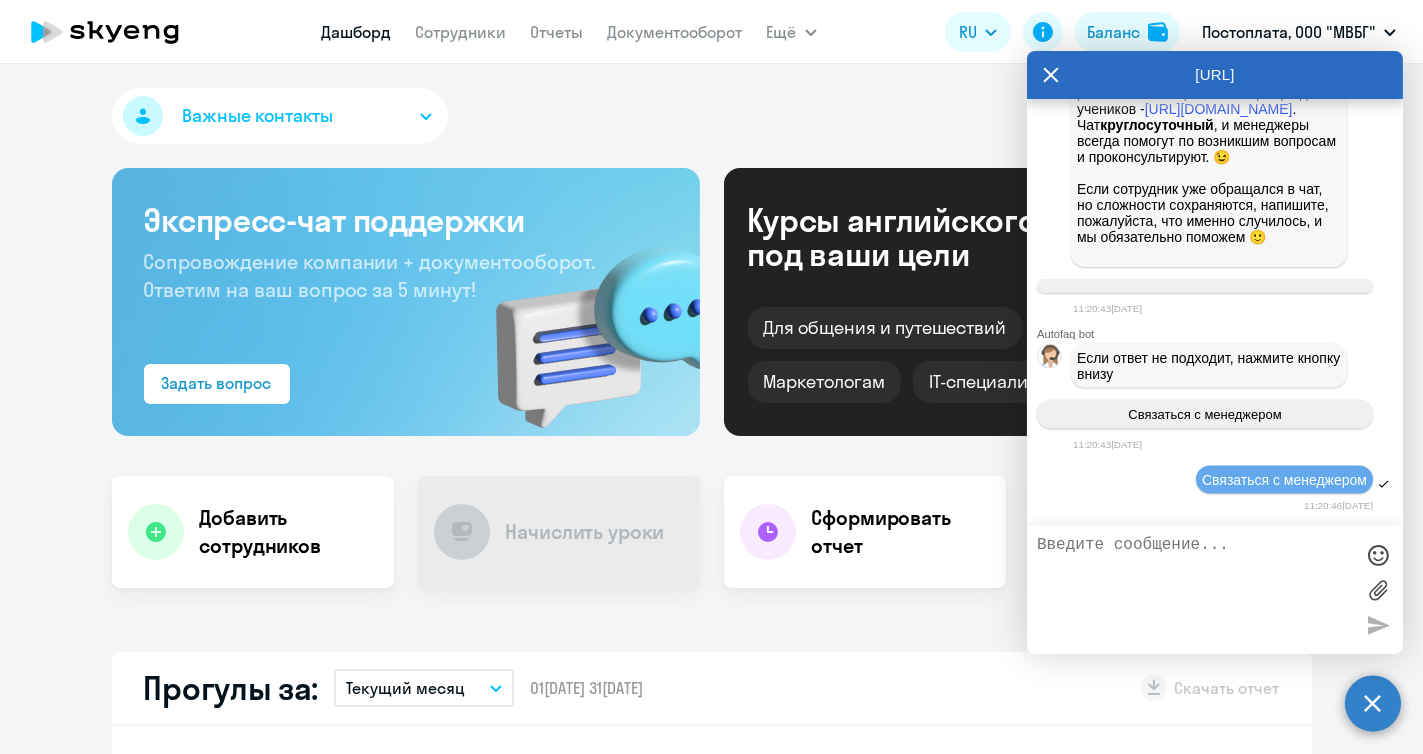 scroll, scrollTop: 19858, scrollLeft: 0, axis: vertical 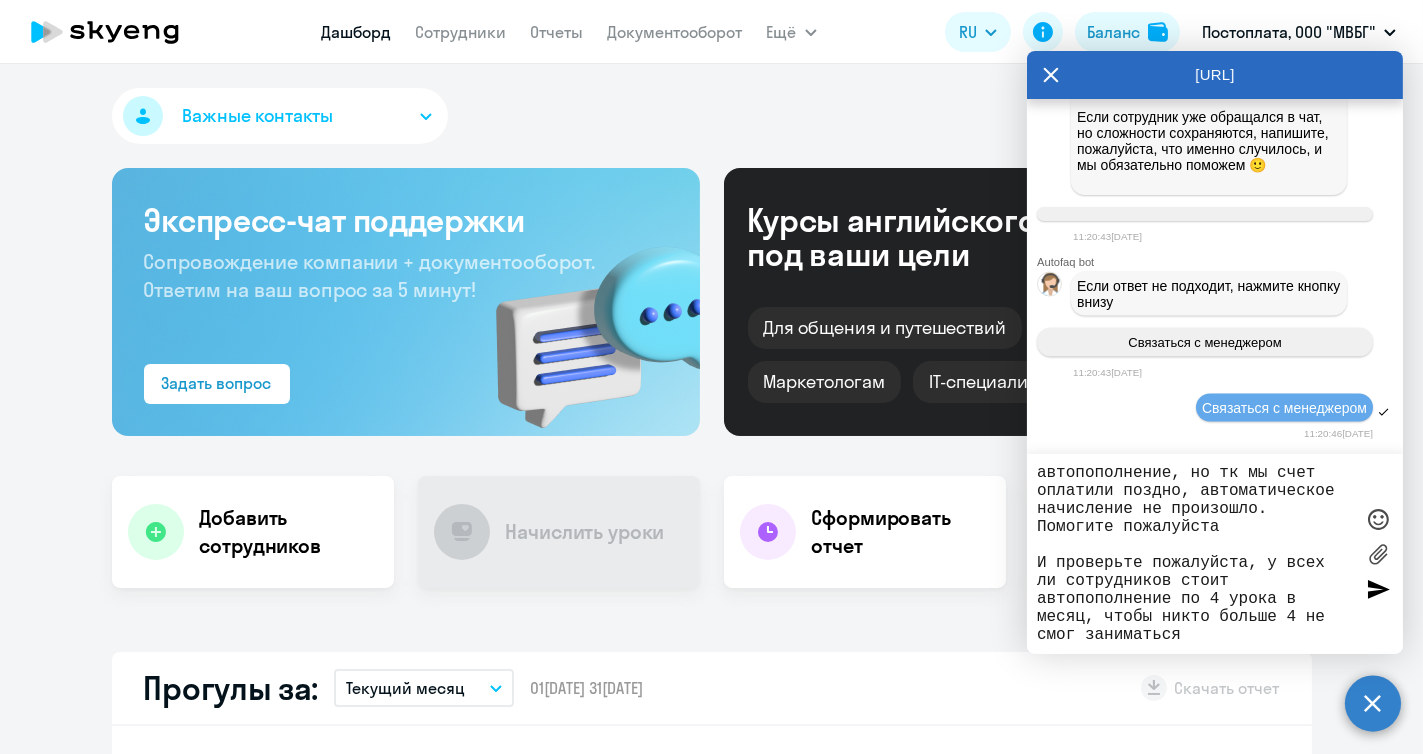 type 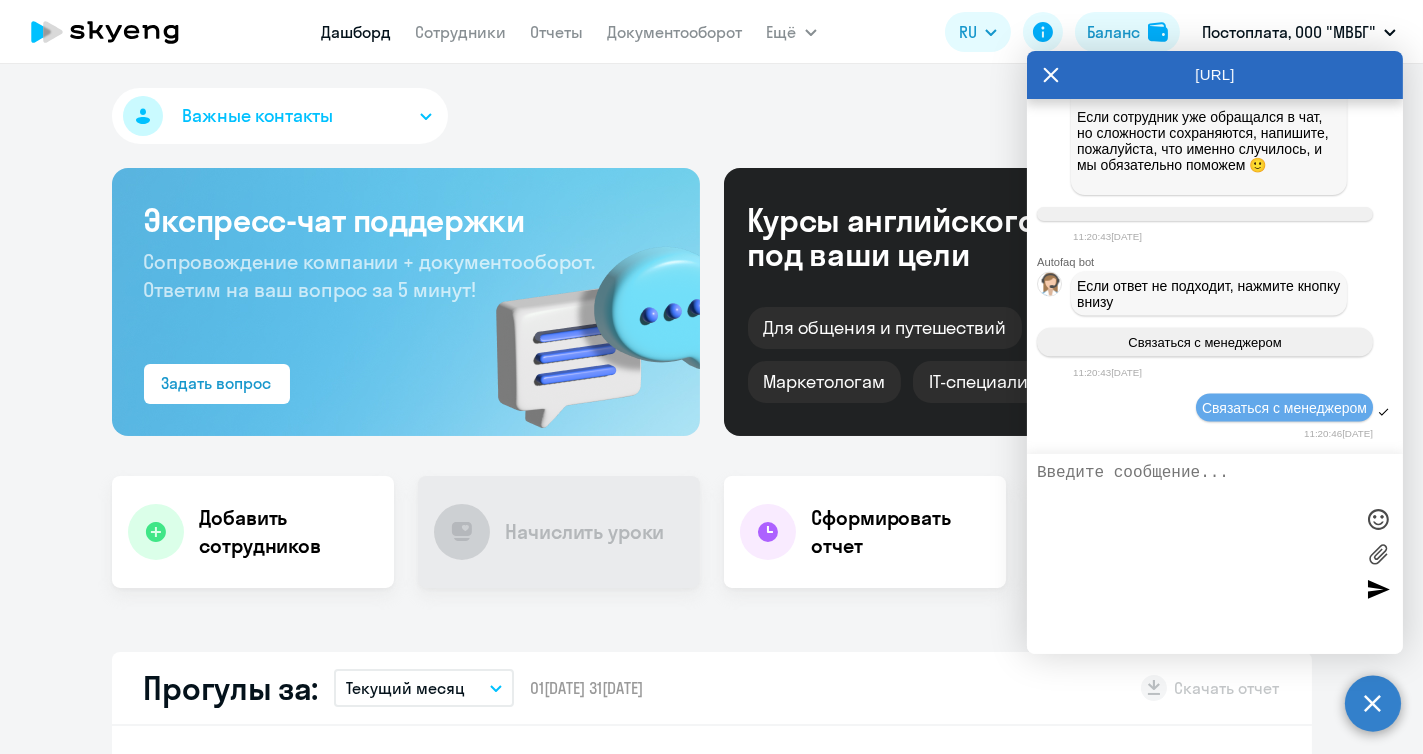 scroll, scrollTop: 0, scrollLeft: 0, axis: both 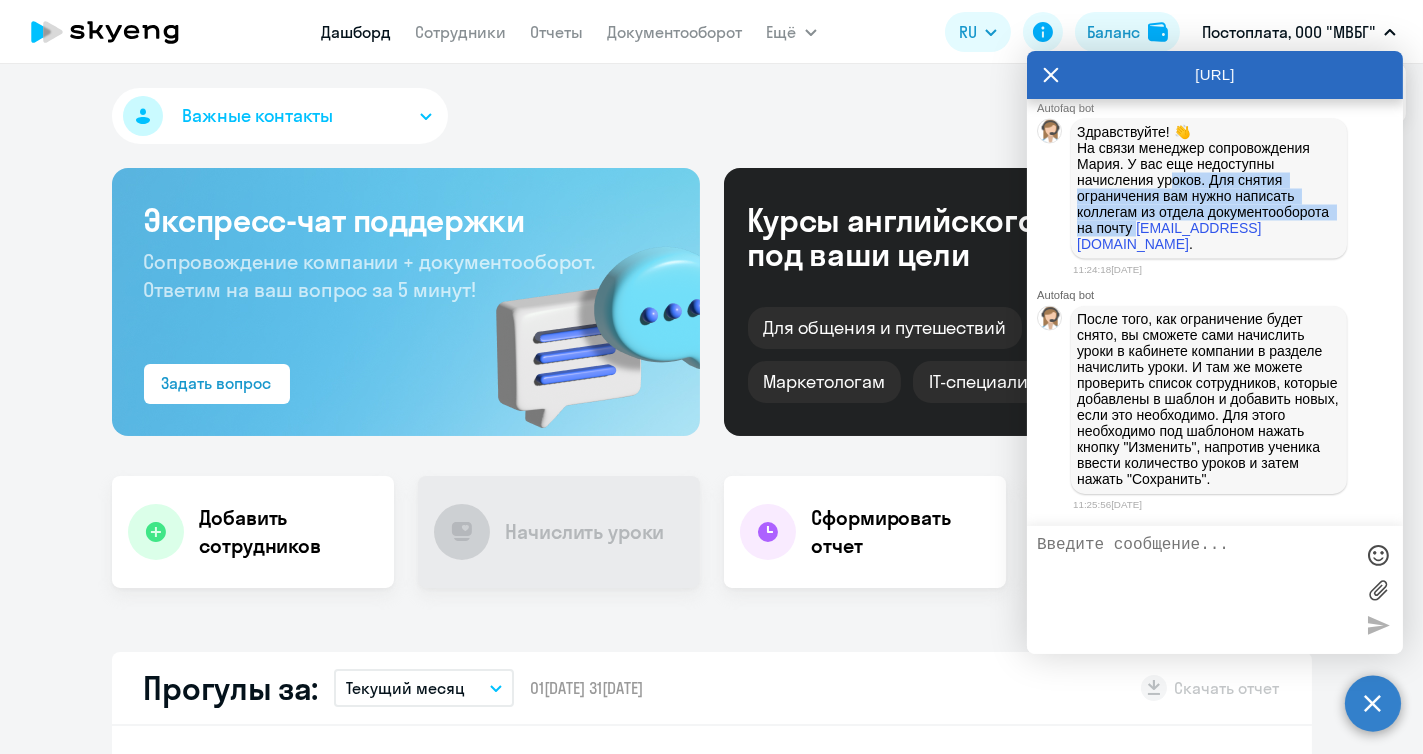 drag, startPoint x: 1170, startPoint y: 353, endPoint x: 1267, endPoint y: 409, distance: 112.00446 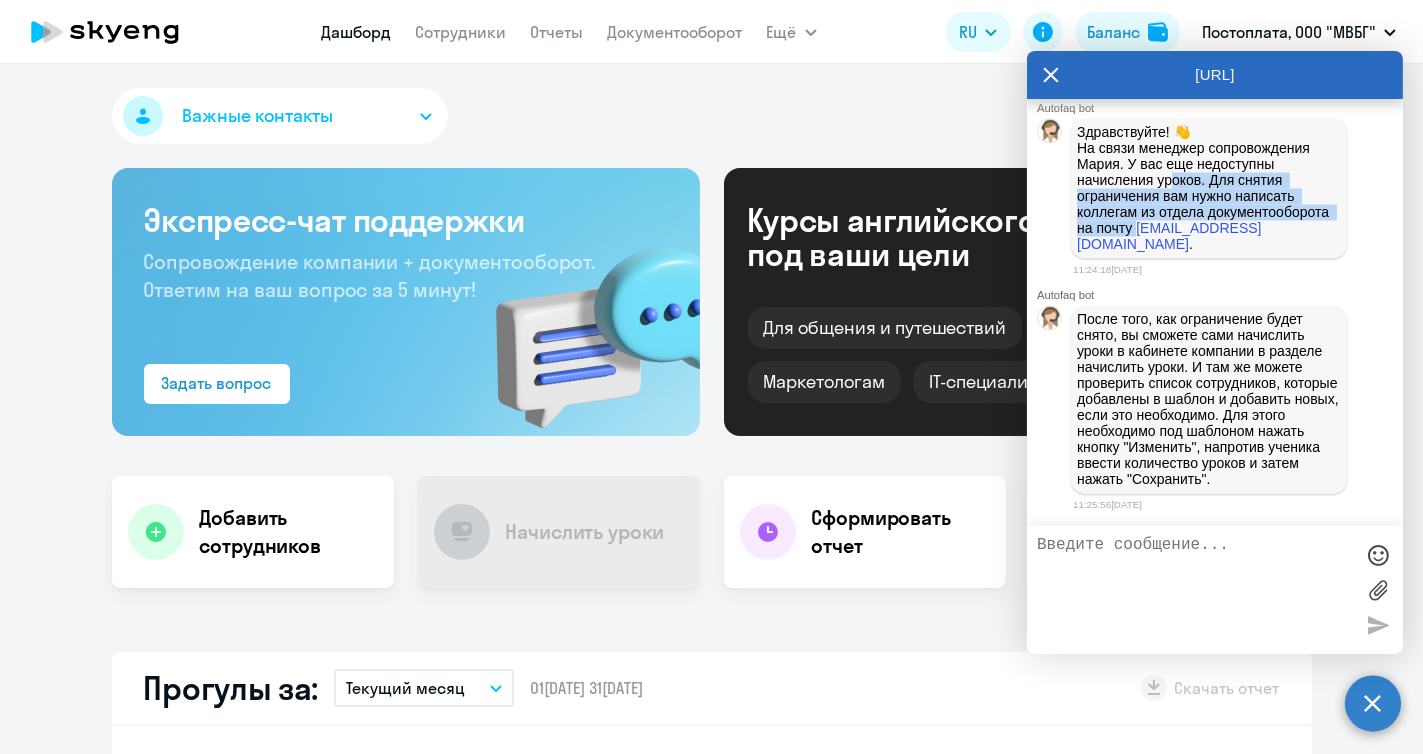 click on "Здравствуйте! 👋 ﻿На связи менеджер сопровождения [PERSON_NAME]. У вас еще недоступны начисления уроков. Для снятия ограничения вам нужно написать коллегам из отдела документооборота на почту  [EMAIL_ADDRESS][DOMAIN_NAME] ." at bounding box center (1209, 189) 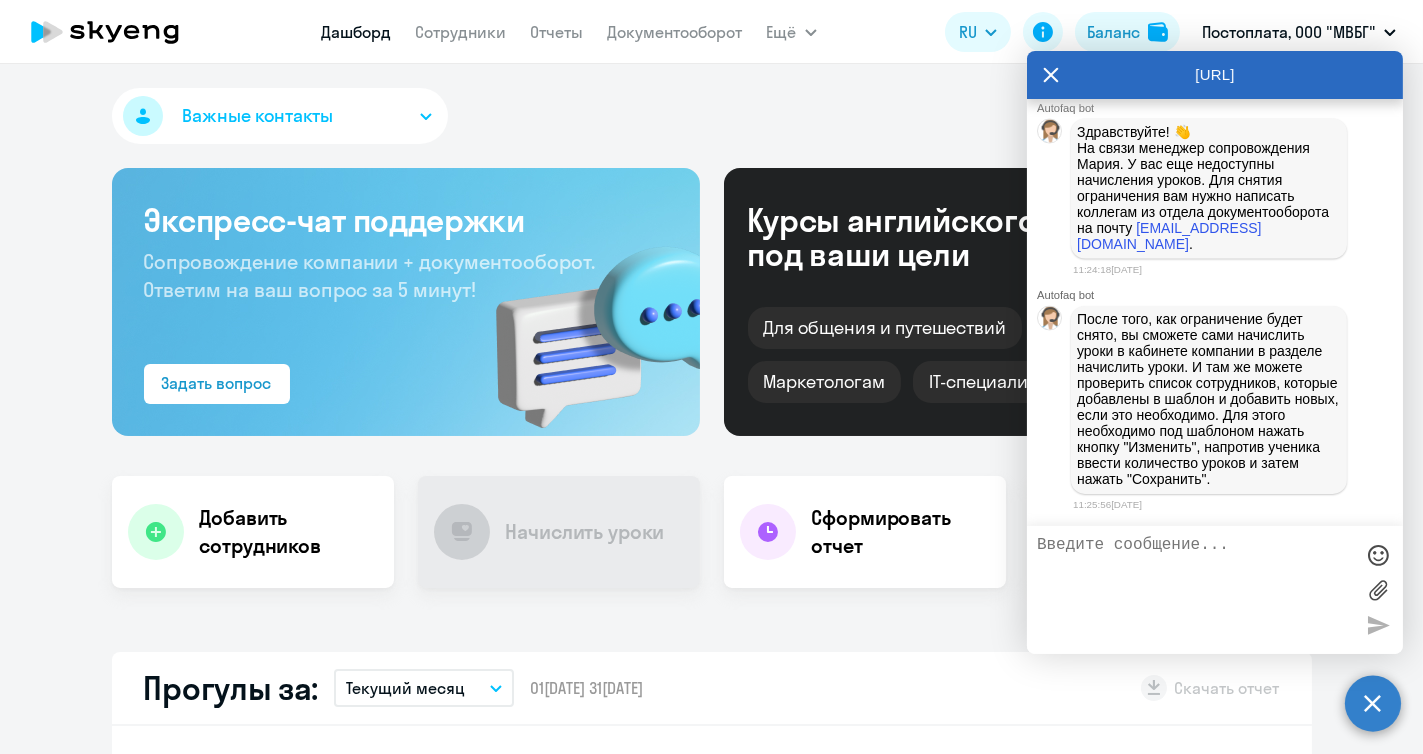 scroll, scrollTop: 20570, scrollLeft: 0, axis: vertical 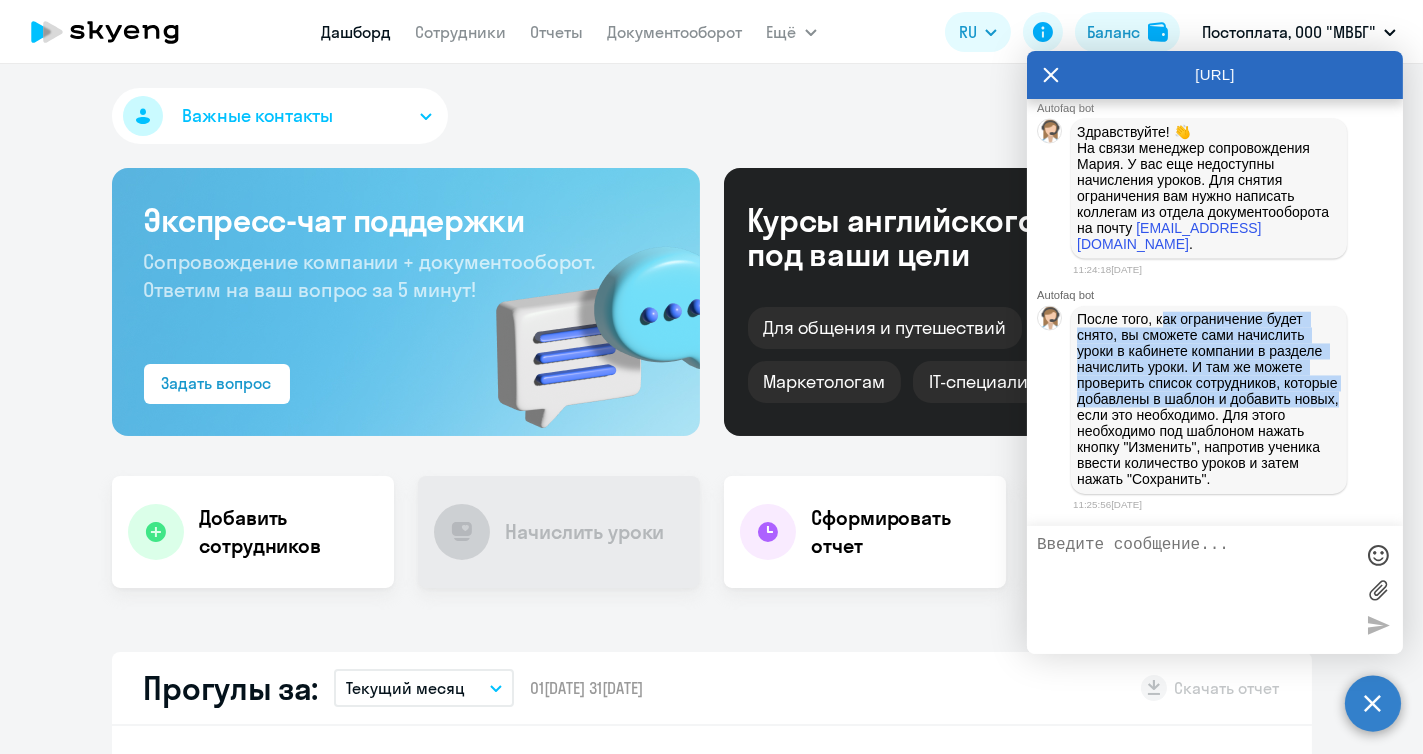 drag, startPoint x: 1164, startPoint y: 307, endPoint x: 1186, endPoint y: 403, distance: 98.48858 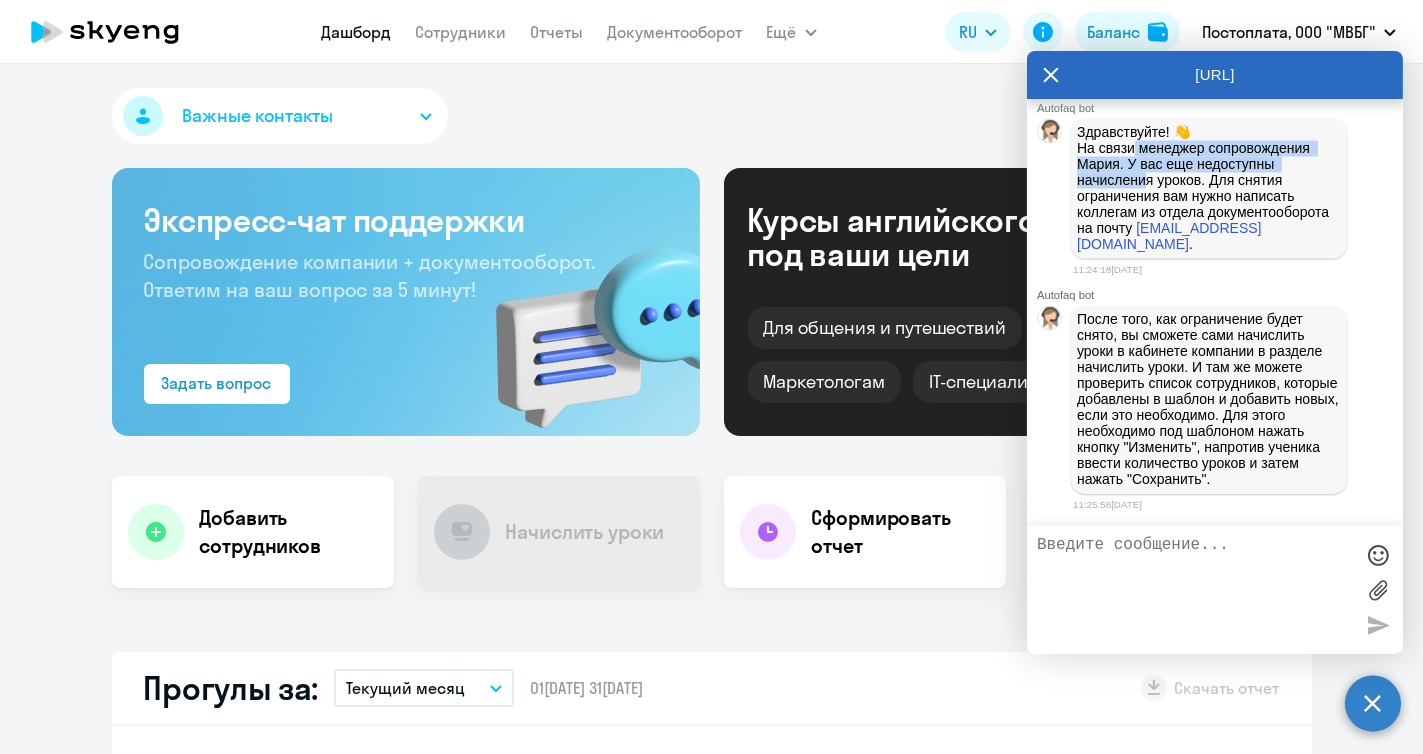 drag, startPoint x: 1132, startPoint y: 422, endPoint x: 1145, endPoint y: 464, distance: 43.965897 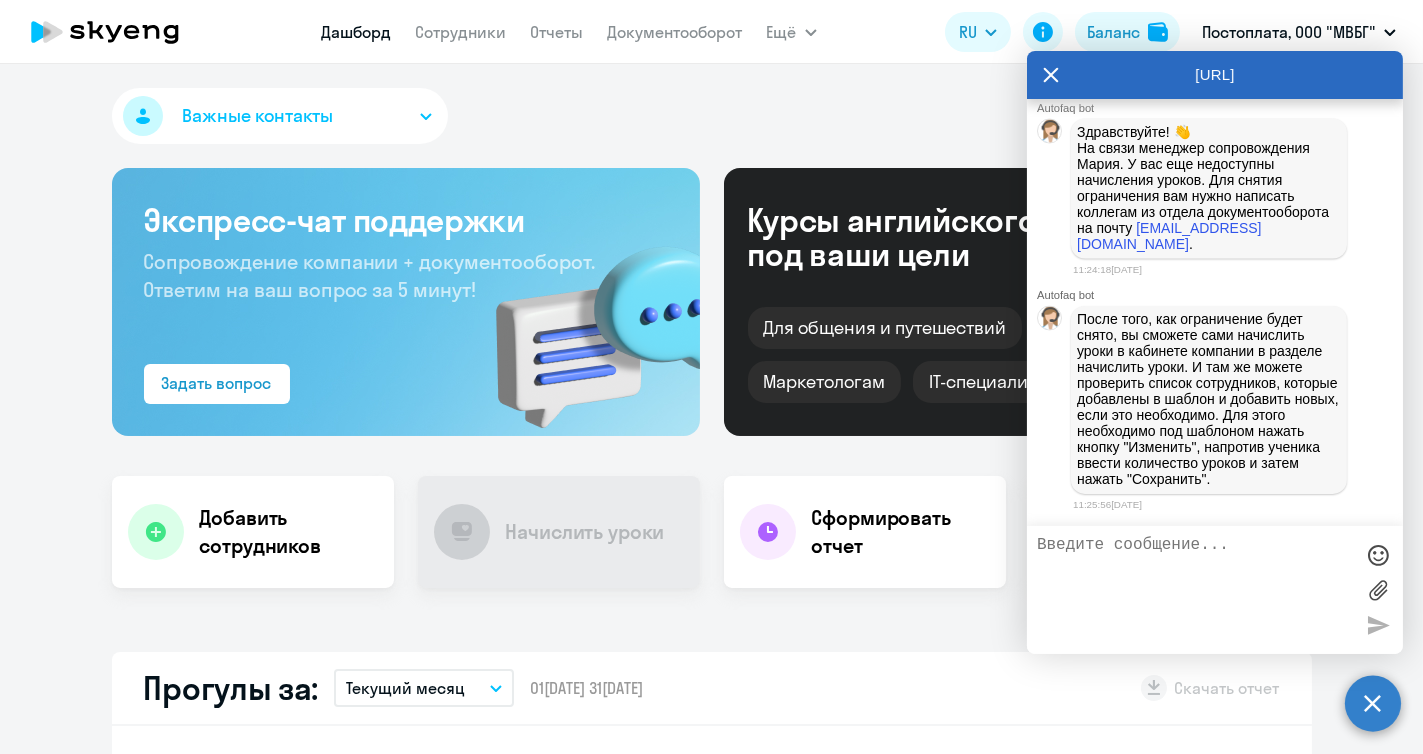 scroll, scrollTop: 20370, scrollLeft: 0, axis: vertical 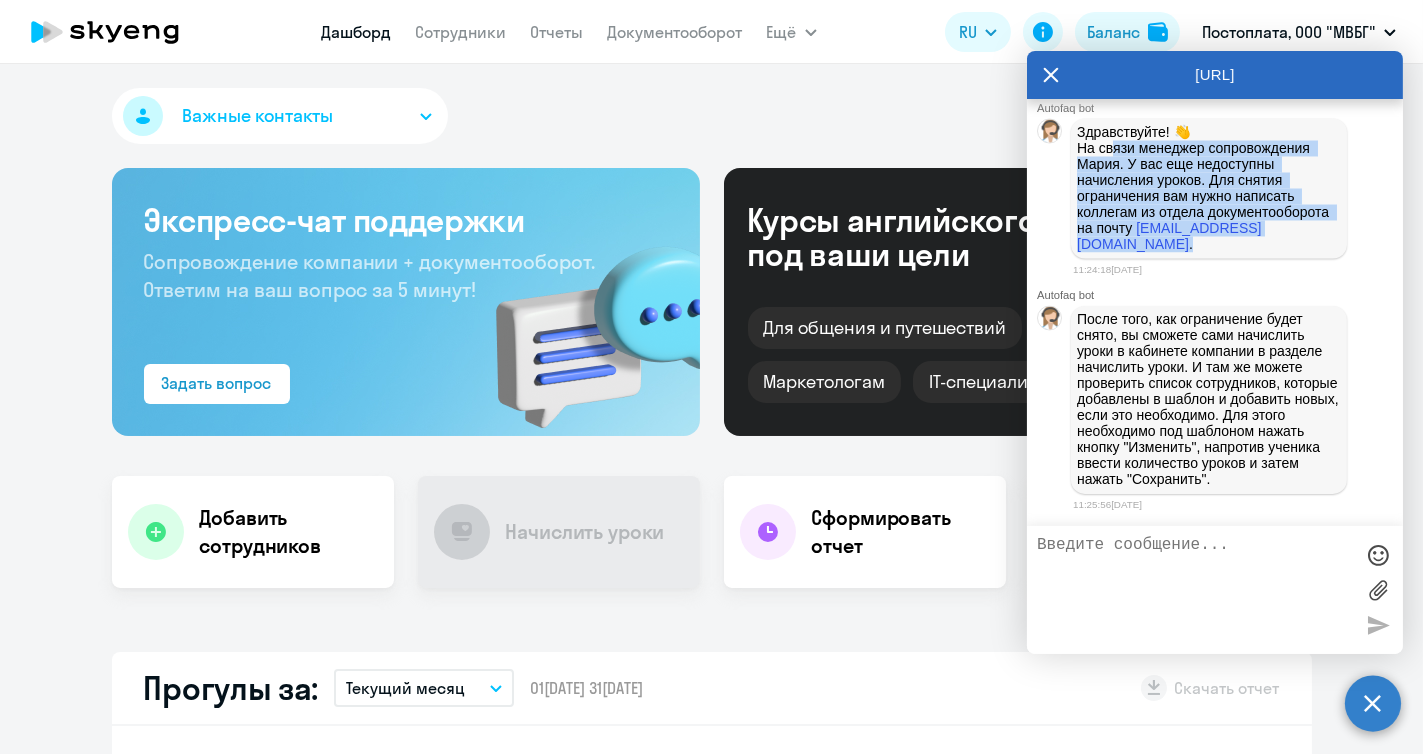 drag, startPoint x: 1116, startPoint y: 326, endPoint x: 1239, endPoint y: 435, distance: 164.3472 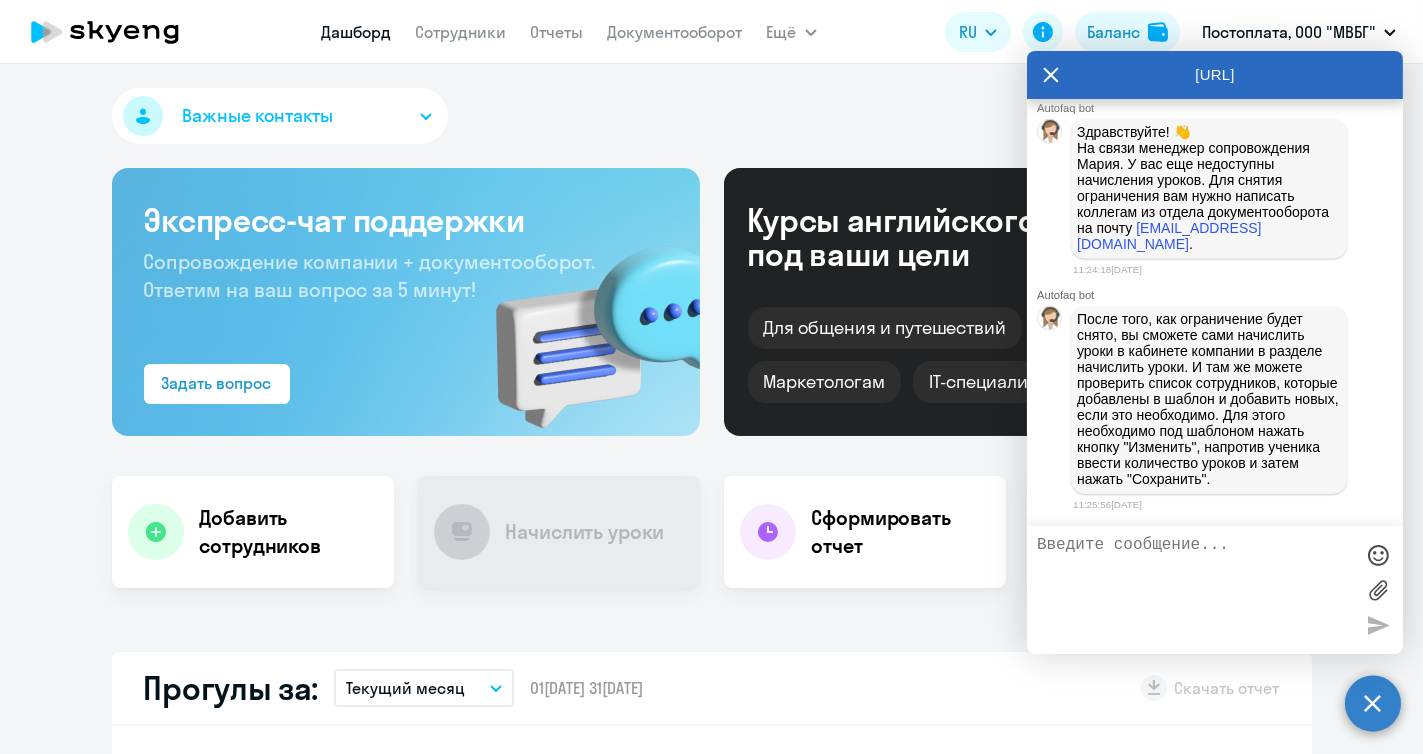 scroll, scrollTop: 20470, scrollLeft: 0, axis: vertical 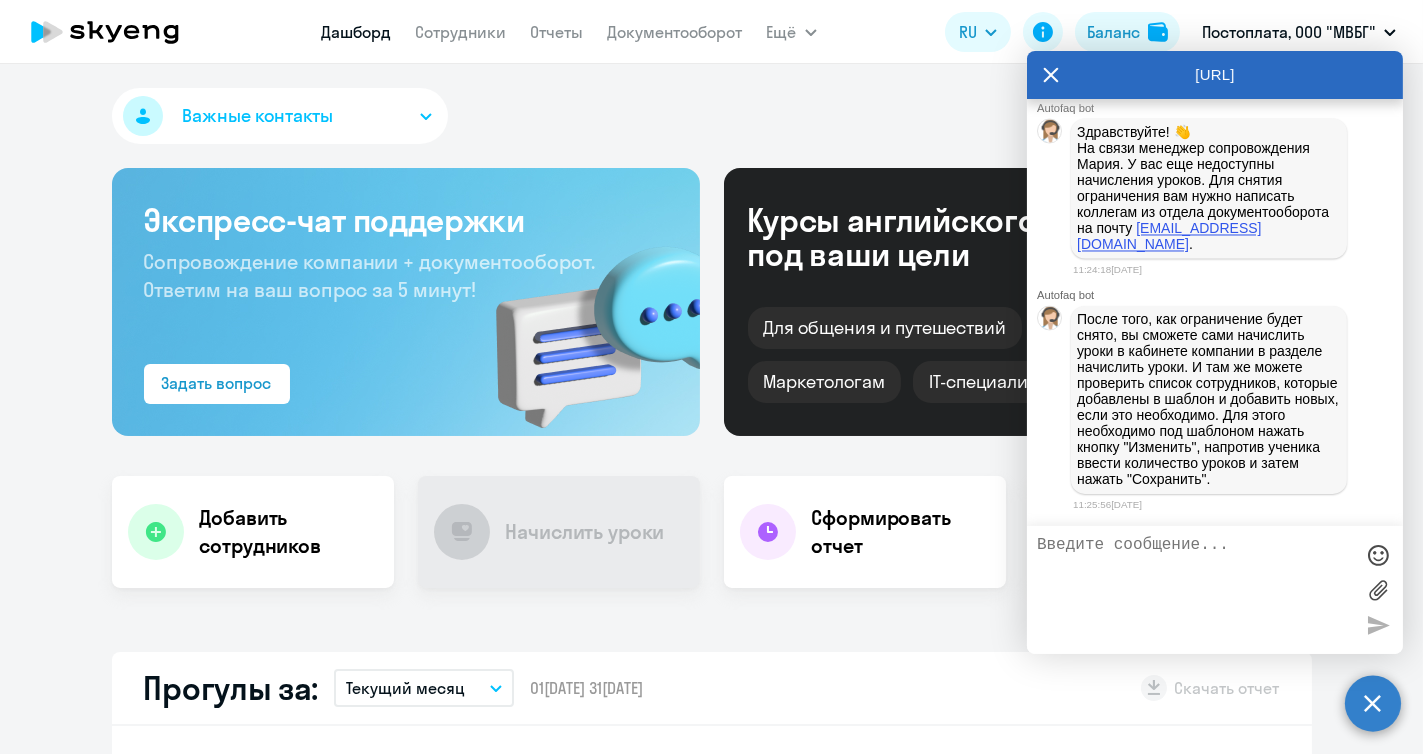 click on "[EMAIL_ADDRESS][DOMAIN_NAME]" at bounding box center [1169, 237] 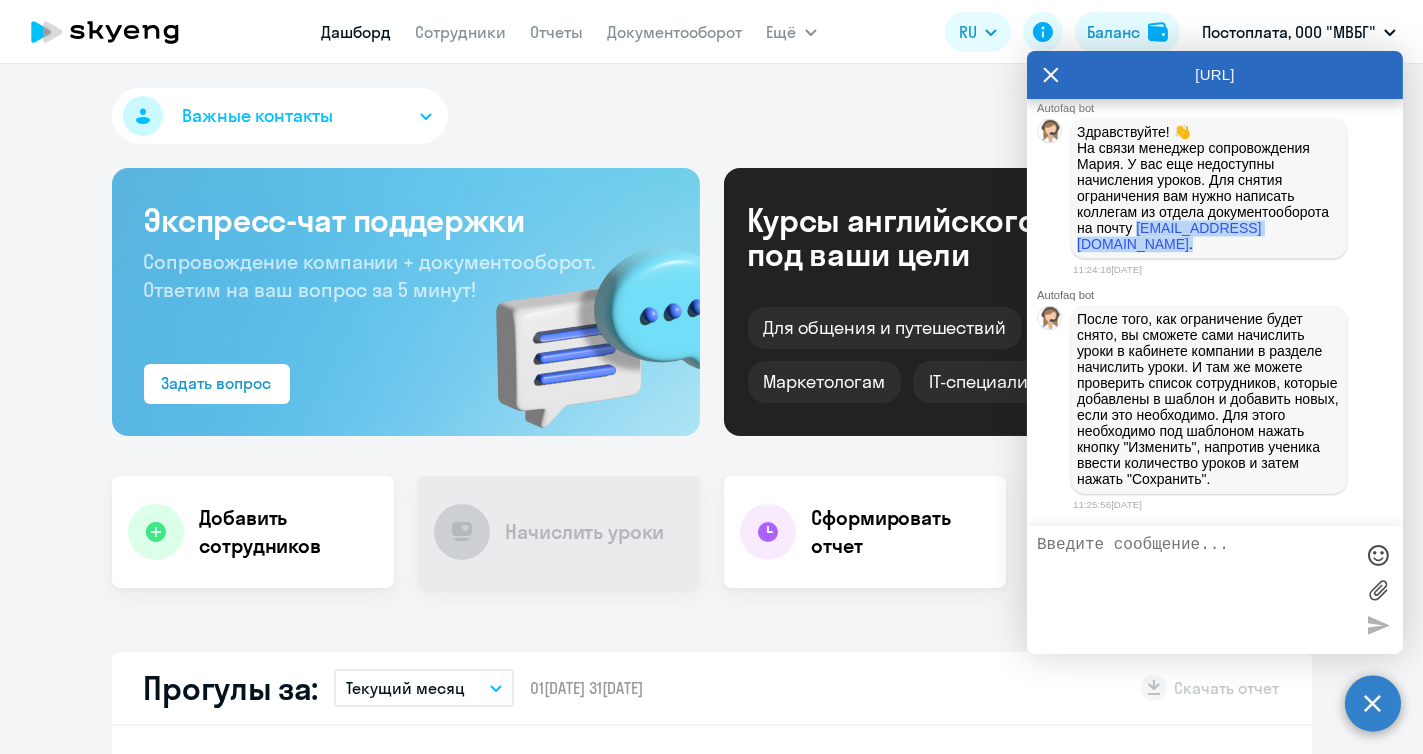 drag, startPoint x: 1229, startPoint y: 323, endPoint x: 1075, endPoint y: 325, distance: 154.01299 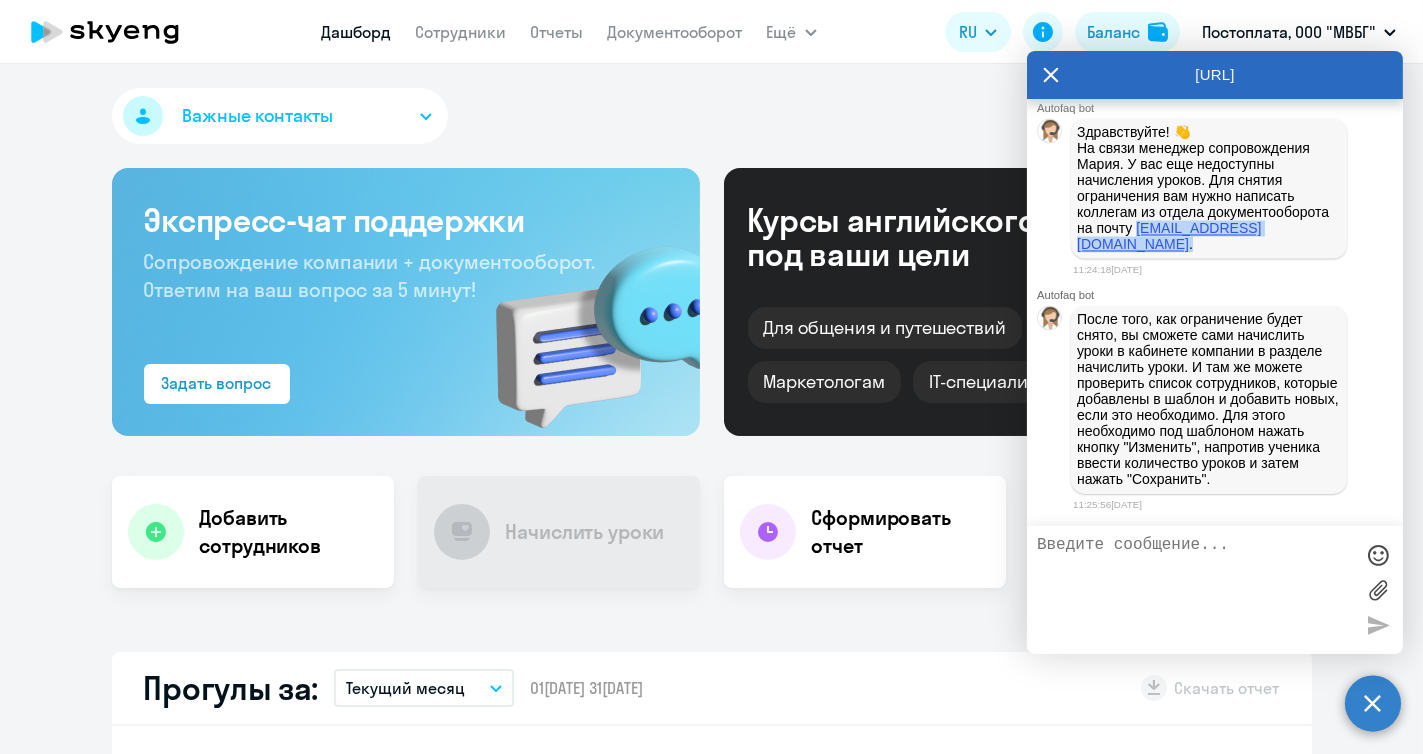 copy on "[EMAIL_ADDRESS][DOMAIN_NAME] ." 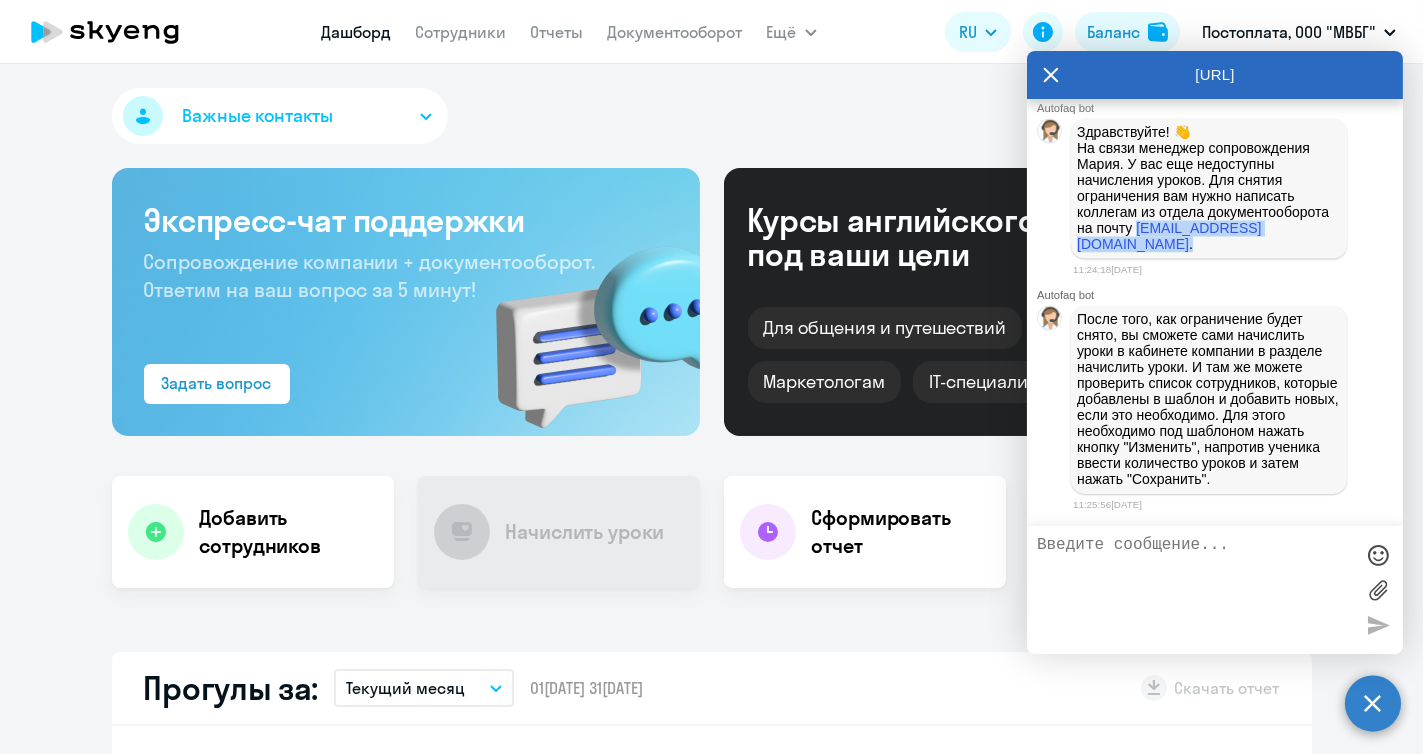 scroll, scrollTop: 20270, scrollLeft: 0, axis: vertical 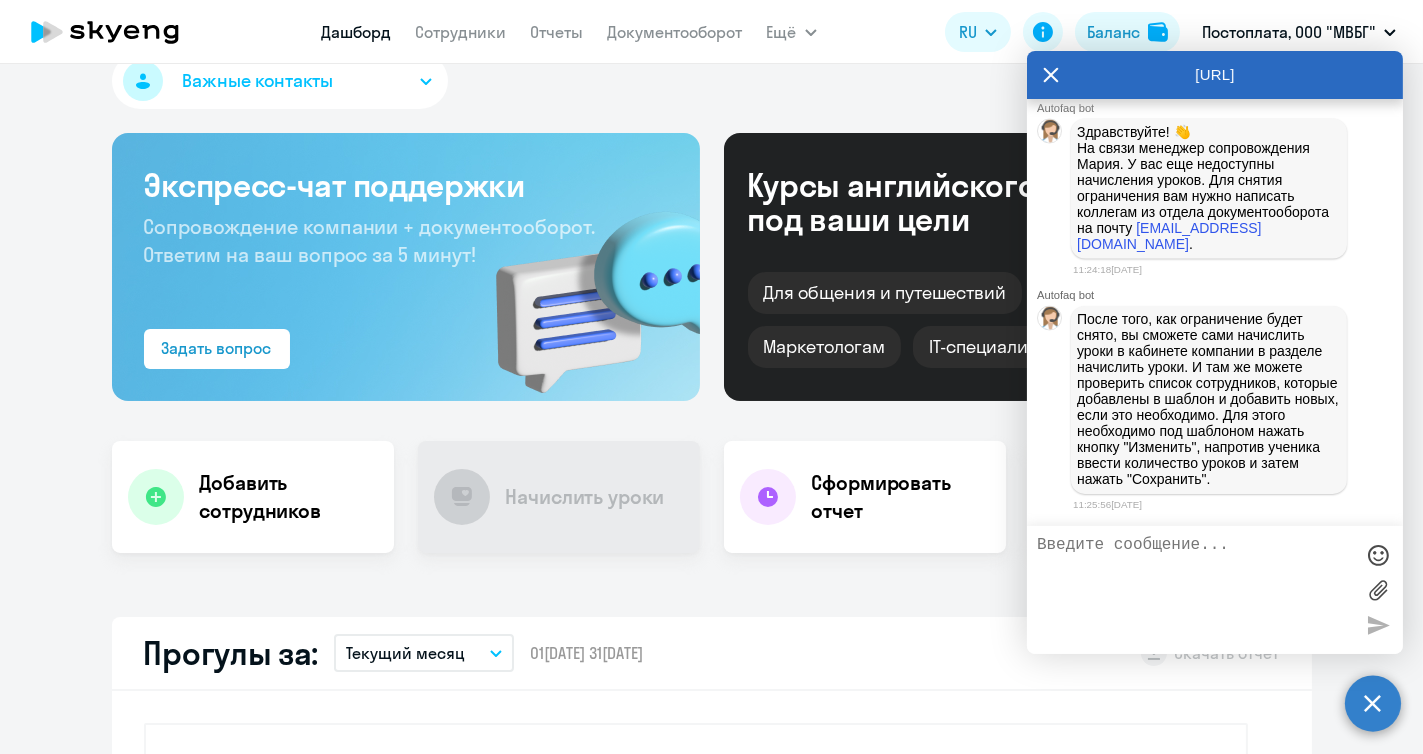click on "Важные контакты
Экспресс-чат поддержки Сопровождение компании + документооборот. Ответим на ваш вопрос за 5 минут!  Задать вопрос  Курсы английского под ваши цели Для общения и путешествий [PERSON_NAME] и командировки Маркетологам IT-специалистам
Добавить сотрудников
Начислить уроки
Сформировать отчет
Посмотреть баланс Прогулы за:  Текущий месяц
–  01[DATE] 31[DATE]
Скачать отчет Статистики за этот период ещё нет Прогресс за:  Весь период
–  28[DATE] 04[DATE]
Как мы считаем
Скачать отчет
Показать отключенных 3 Повысили уровень" 